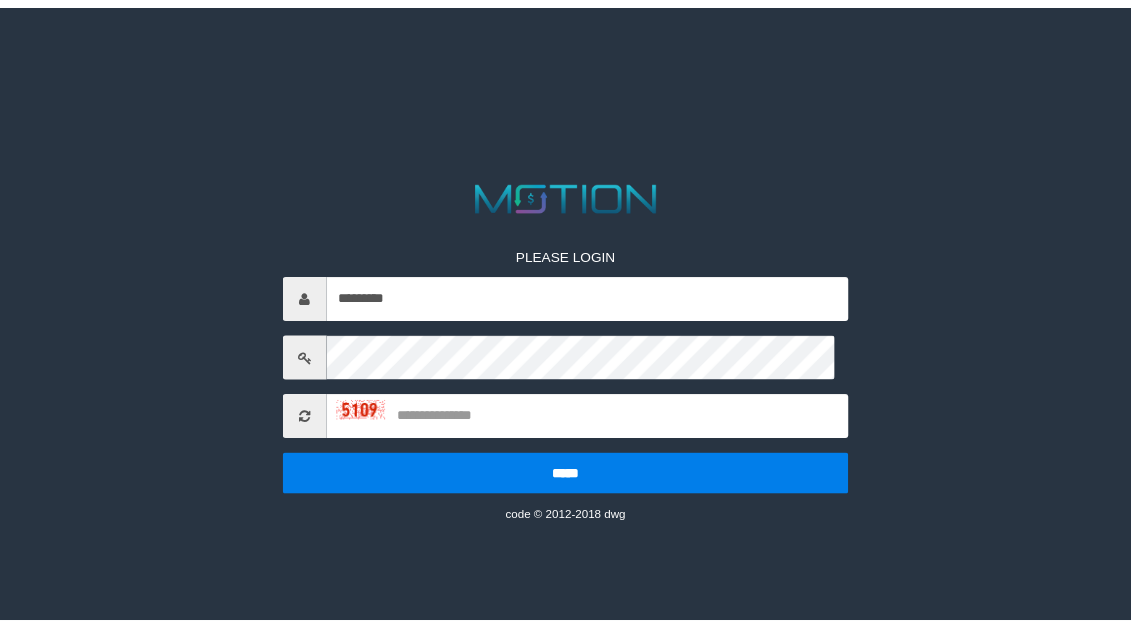 scroll, scrollTop: 0, scrollLeft: 0, axis: both 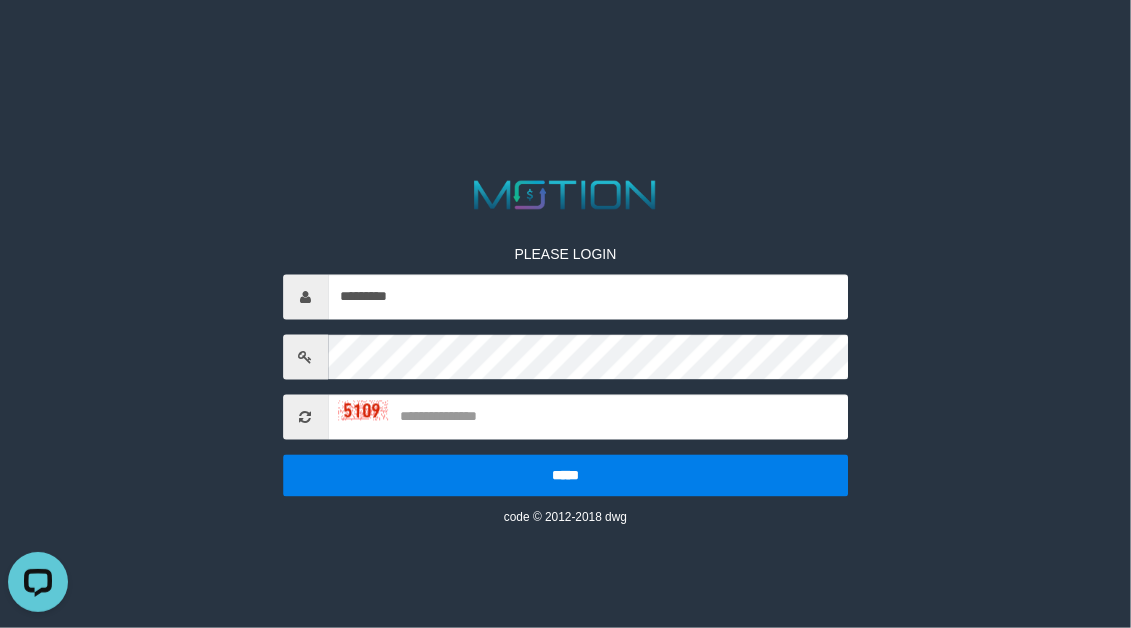 click on "PLEASE LOGIN
*********
*****
code © 2012-2018 dwg" at bounding box center [565, 25] 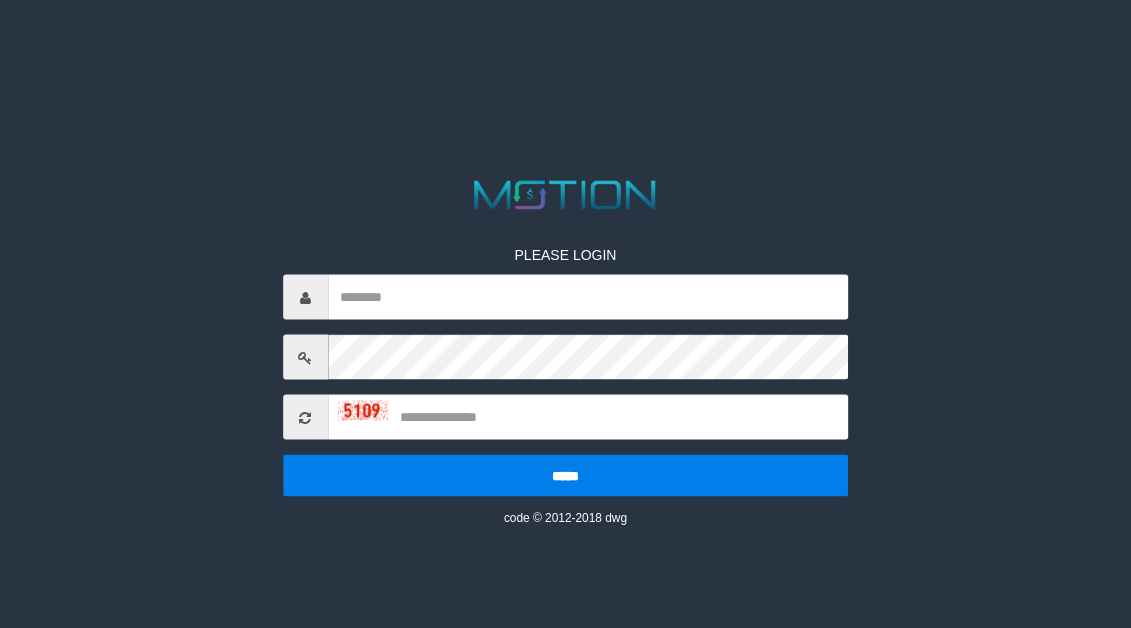 scroll, scrollTop: 0, scrollLeft: 0, axis: both 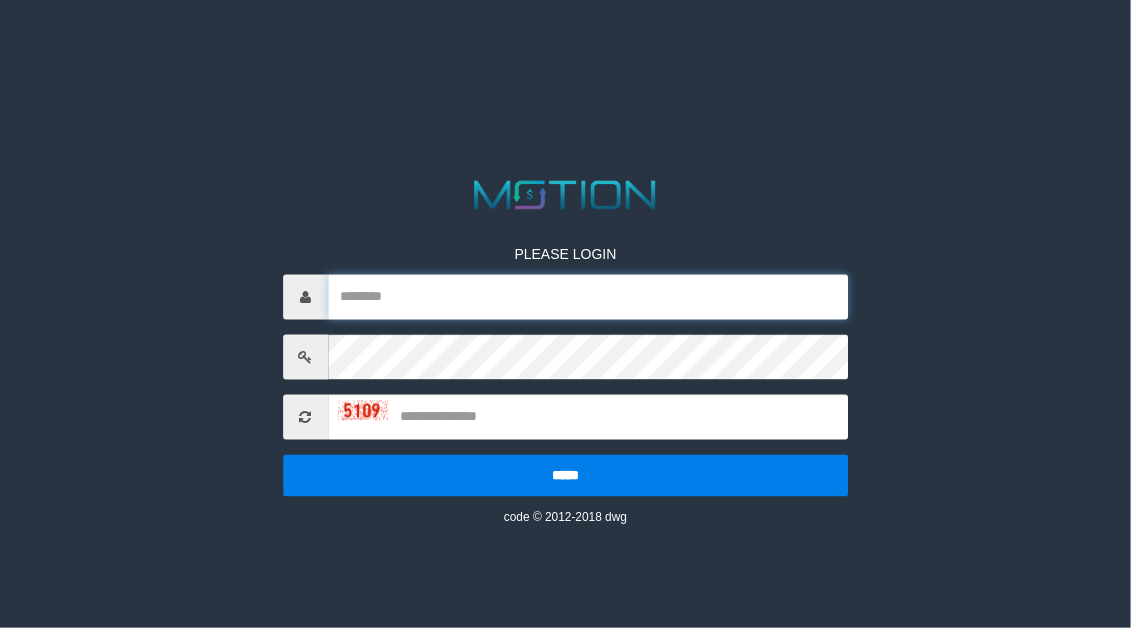 type on "*********" 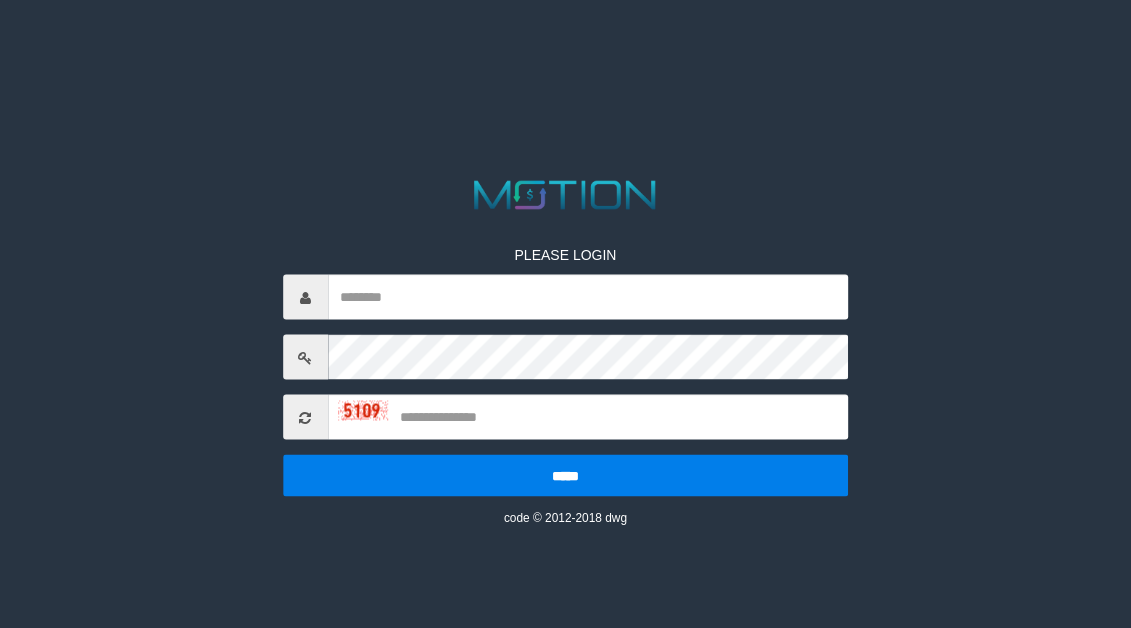 scroll, scrollTop: 0, scrollLeft: 0, axis: both 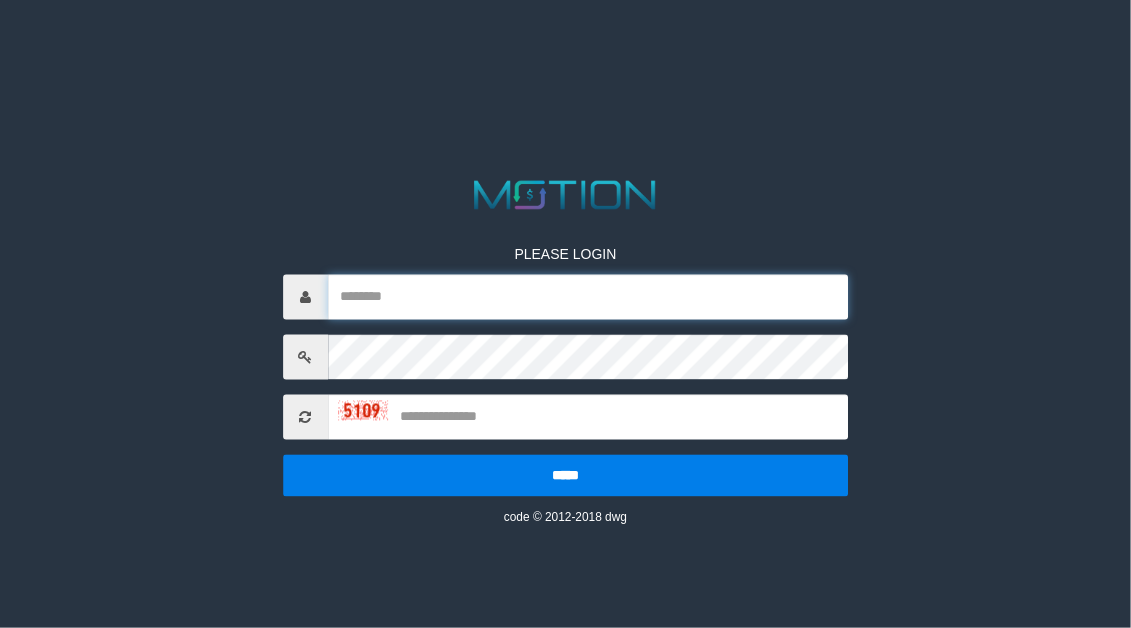 type on "*********" 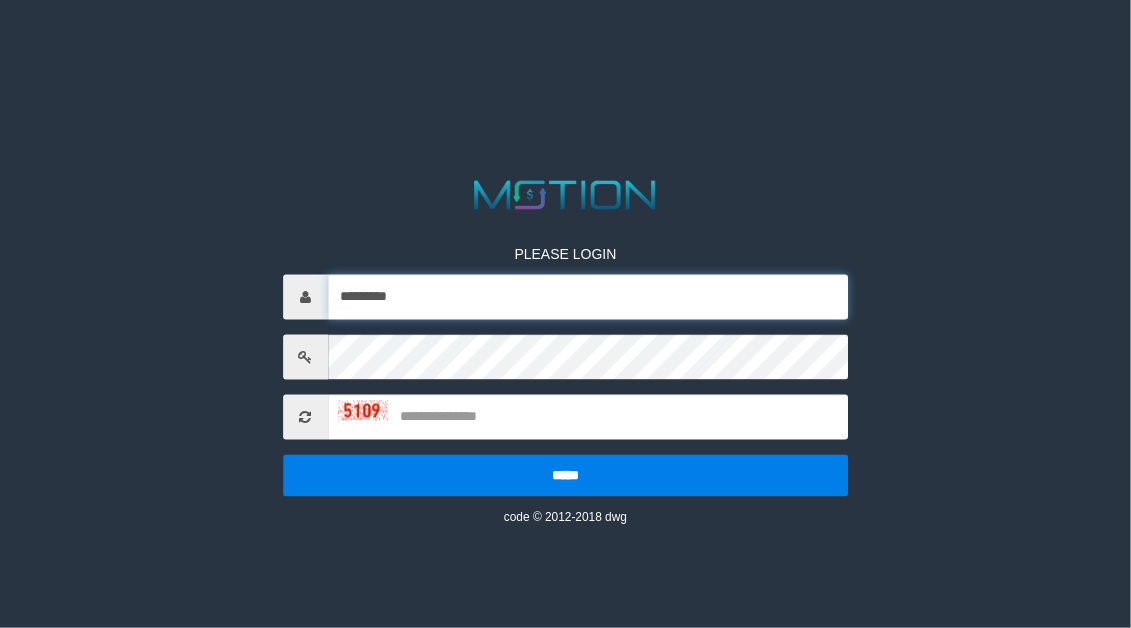 click on "*********" at bounding box center (588, 297) 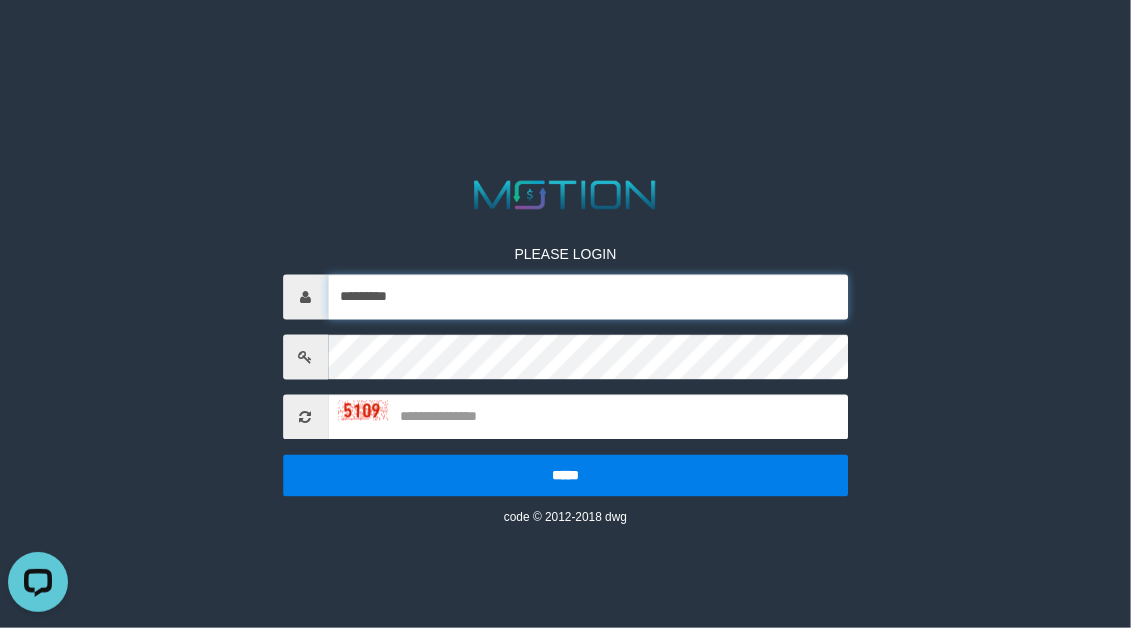 scroll, scrollTop: 0, scrollLeft: 0, axis: both 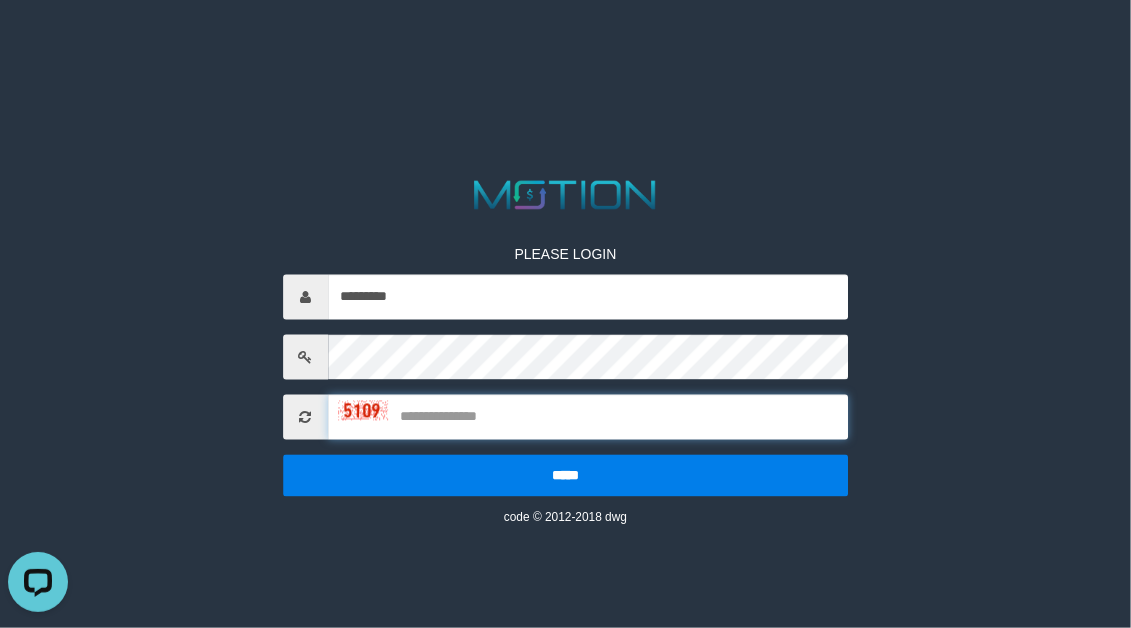 click at bounding box center [588, 417] 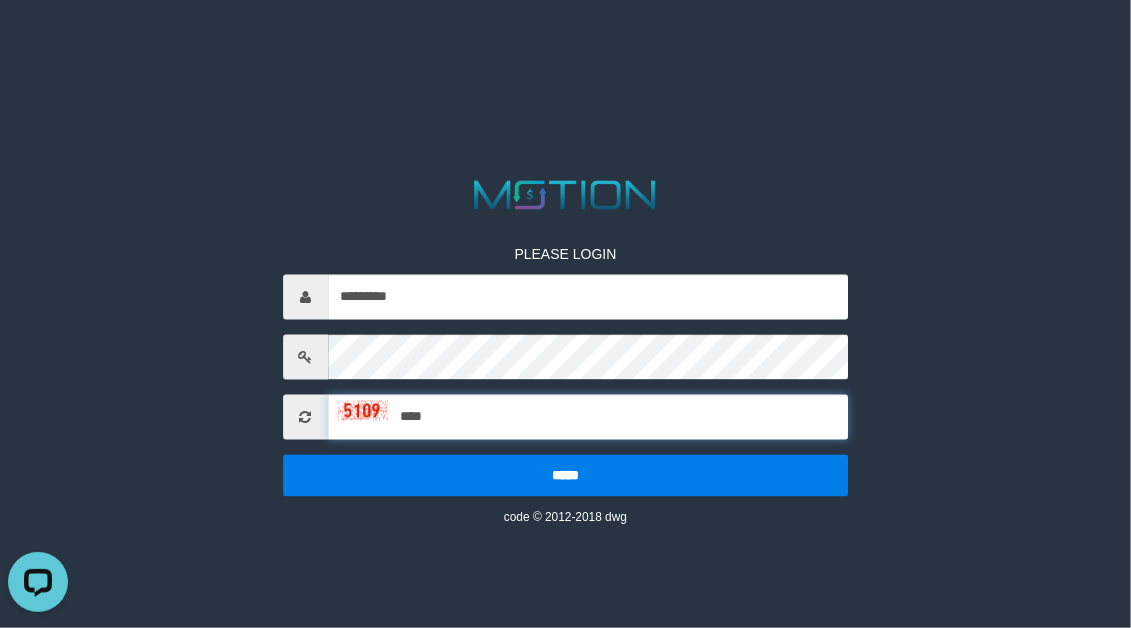 type on "****" 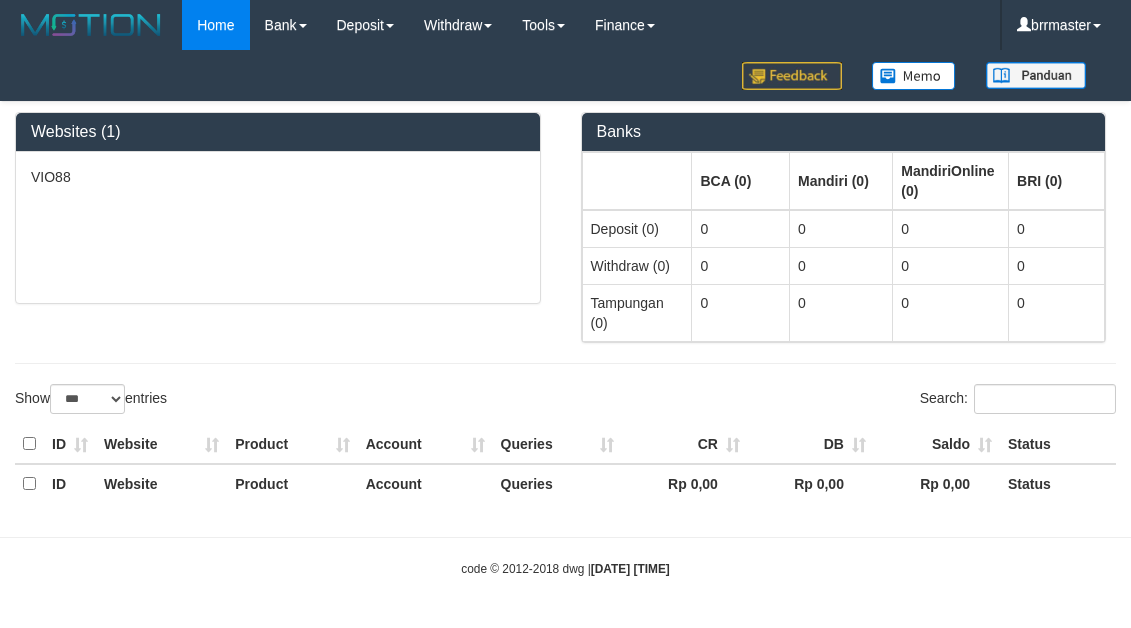 select on "***" 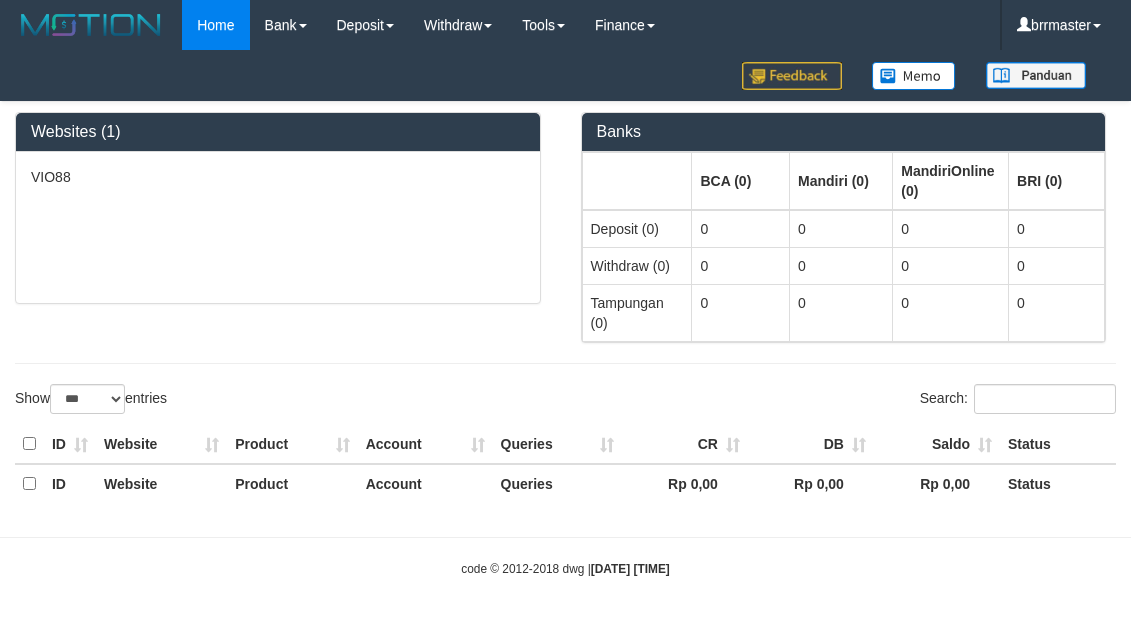 scroll, scrollTop: 0, scrollLeft: 0, axis: both 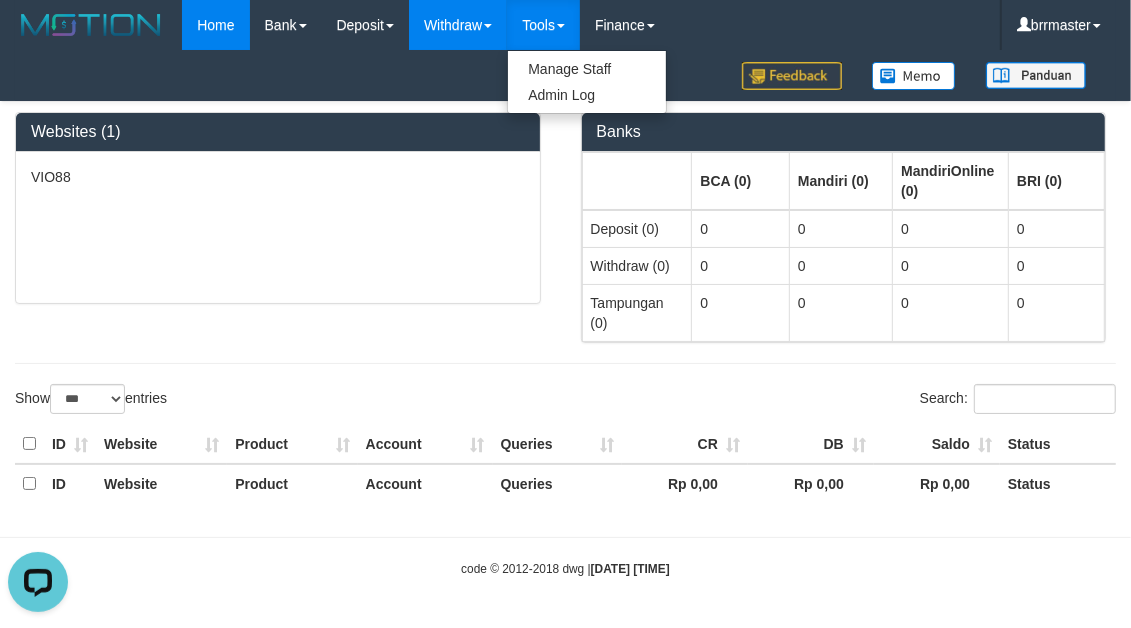 click on "Withdraw" at bounding box center [458, 25] 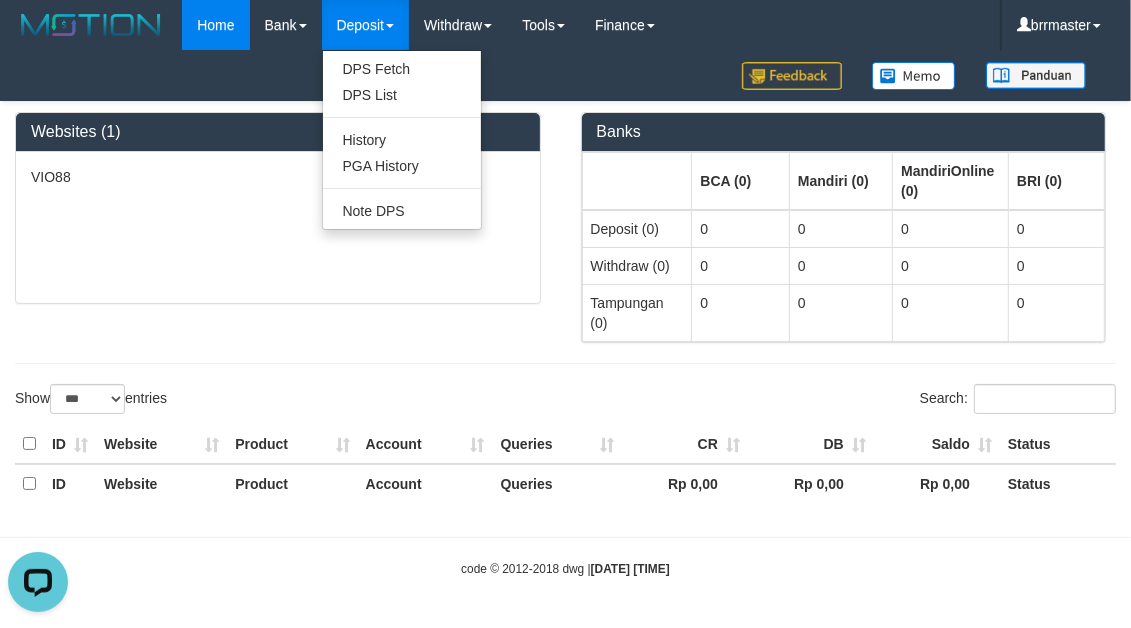 click on "Deposit" at bounding box center [365, 25] 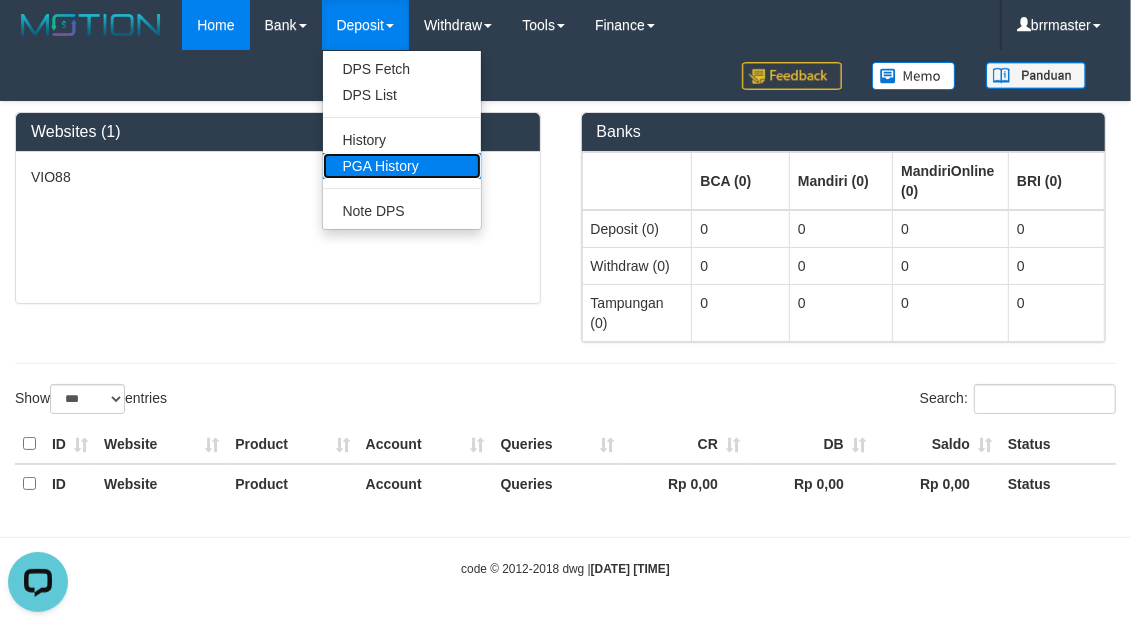 click on "PGA History" at bounding box center [402, 166] 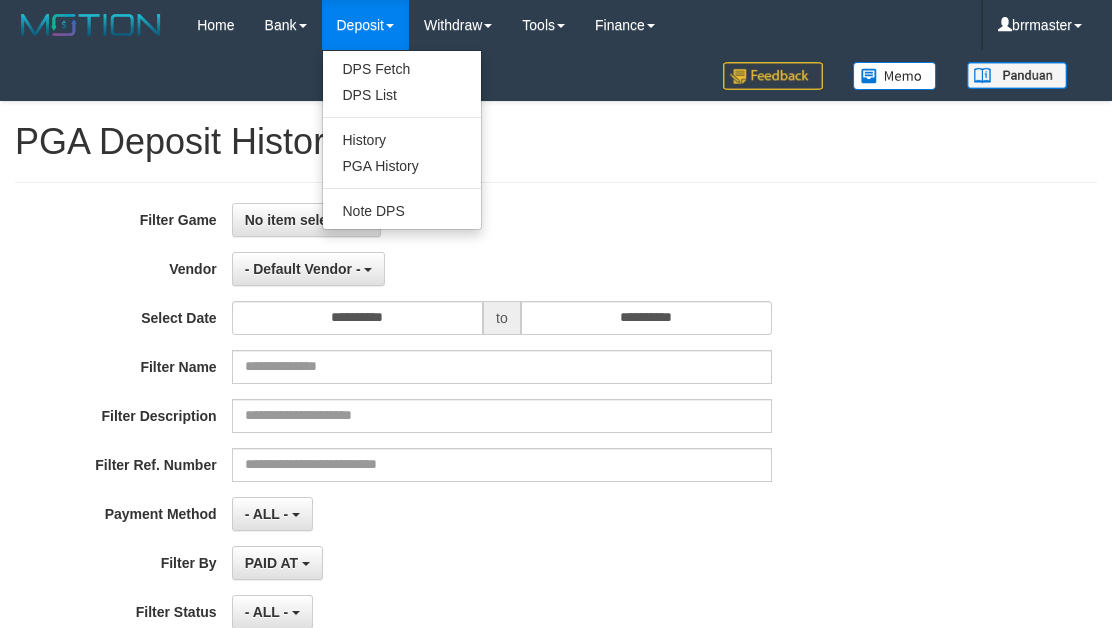 select 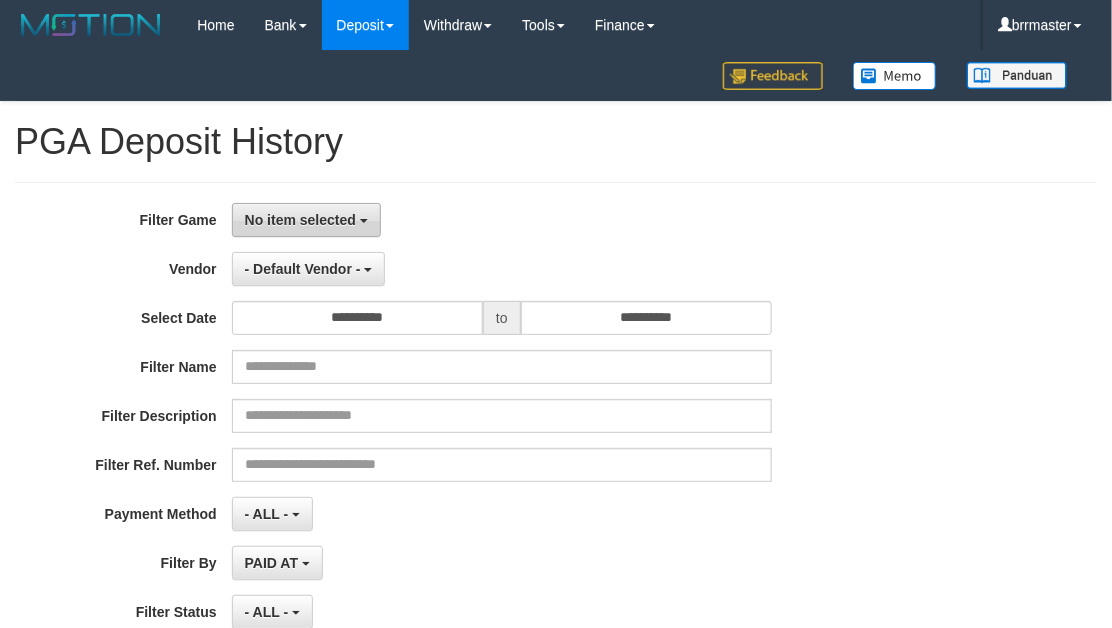 click on "No item selected" at bounding box center (300, 220) 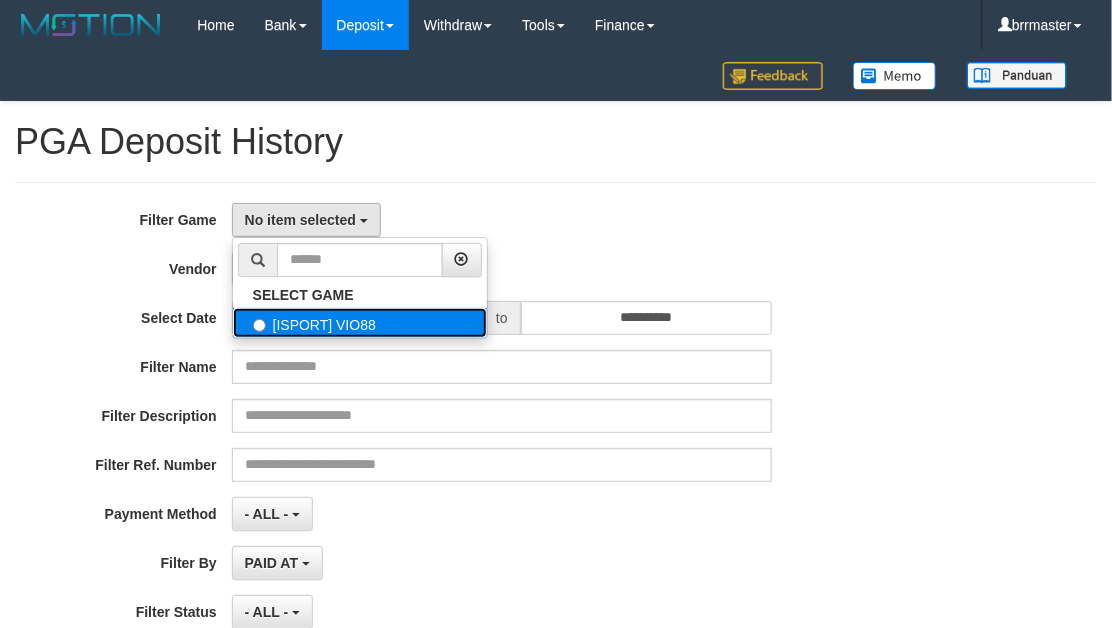 click on "[ISPORT] VIO88" at bounding box center (360, 323) 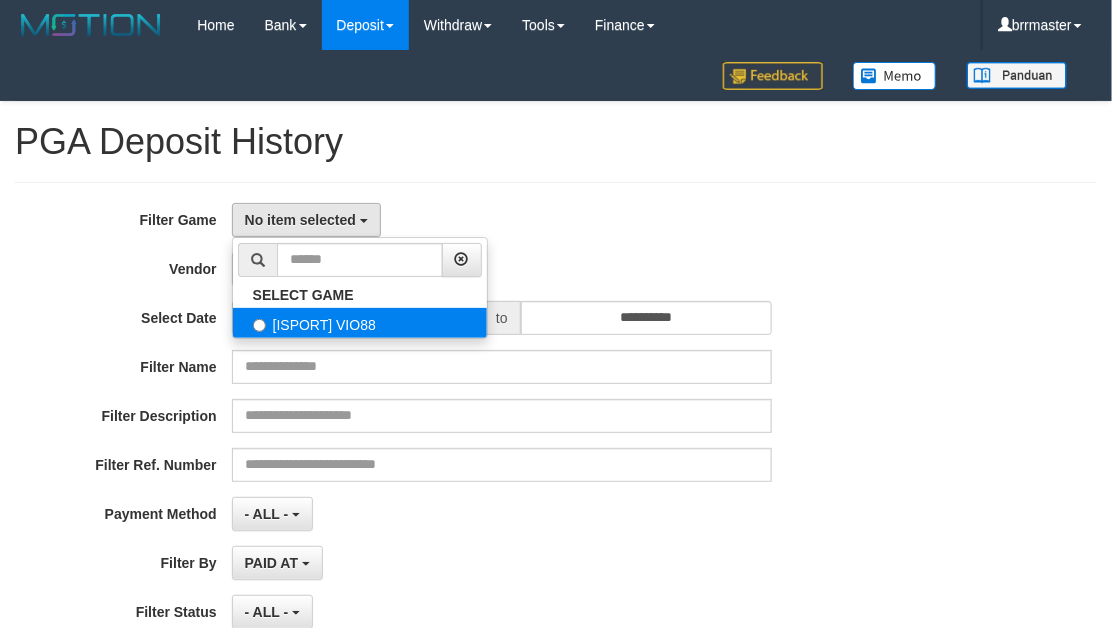 select on "****" 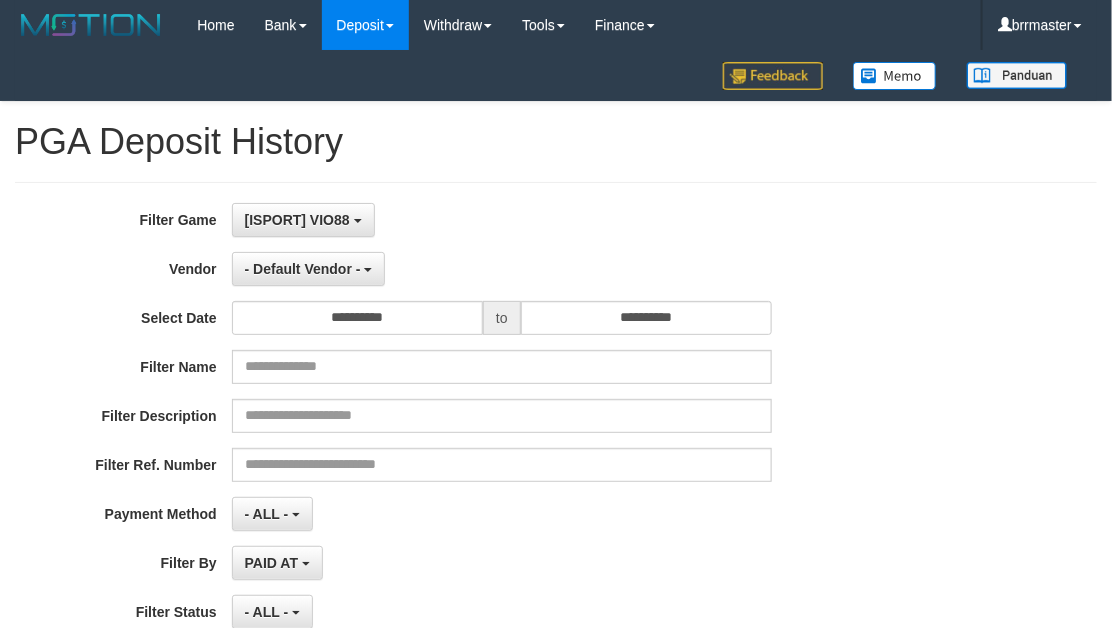 scroll, scrollTop: 17, scrollLeft: 0, axis: vertical 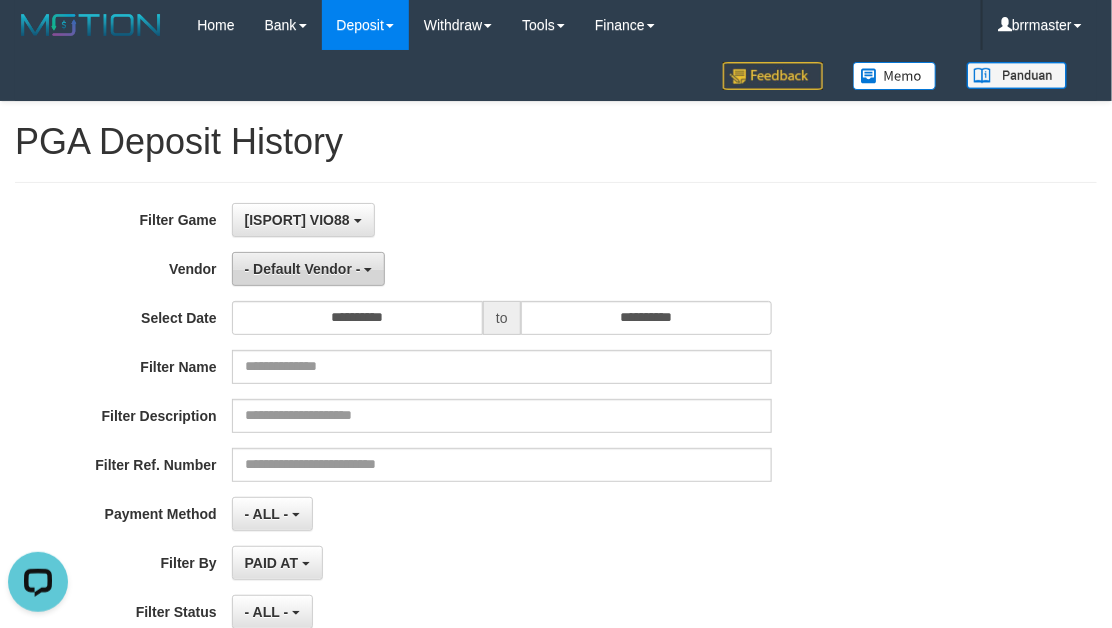click on "- Default Vendor -" at bounding box center [309, 269] 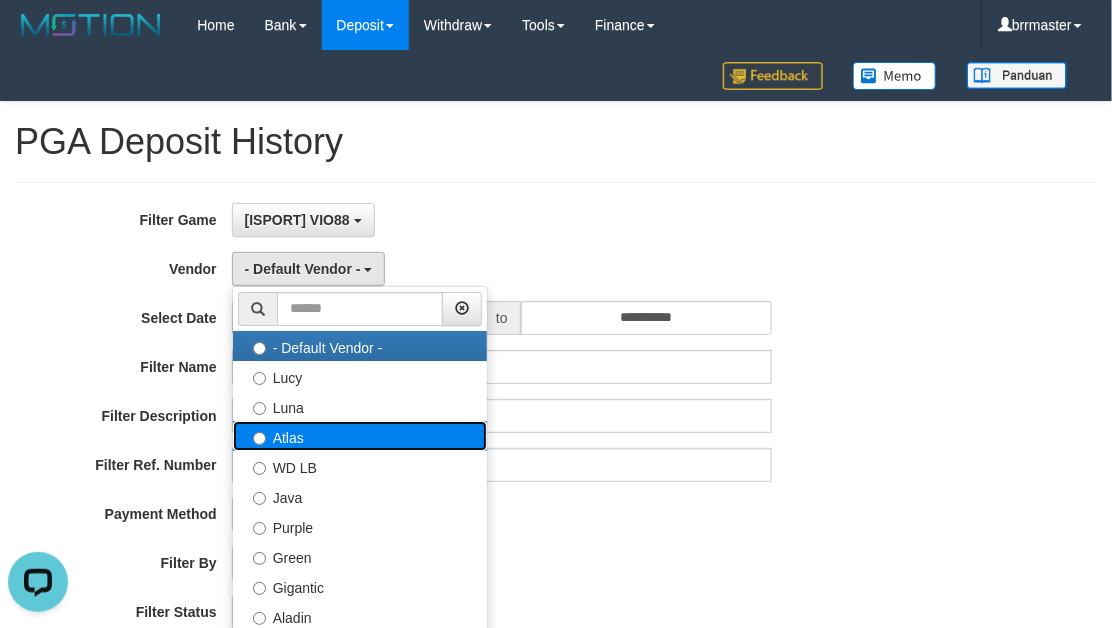 click on "Atlas" at bounding box center [360, 436] 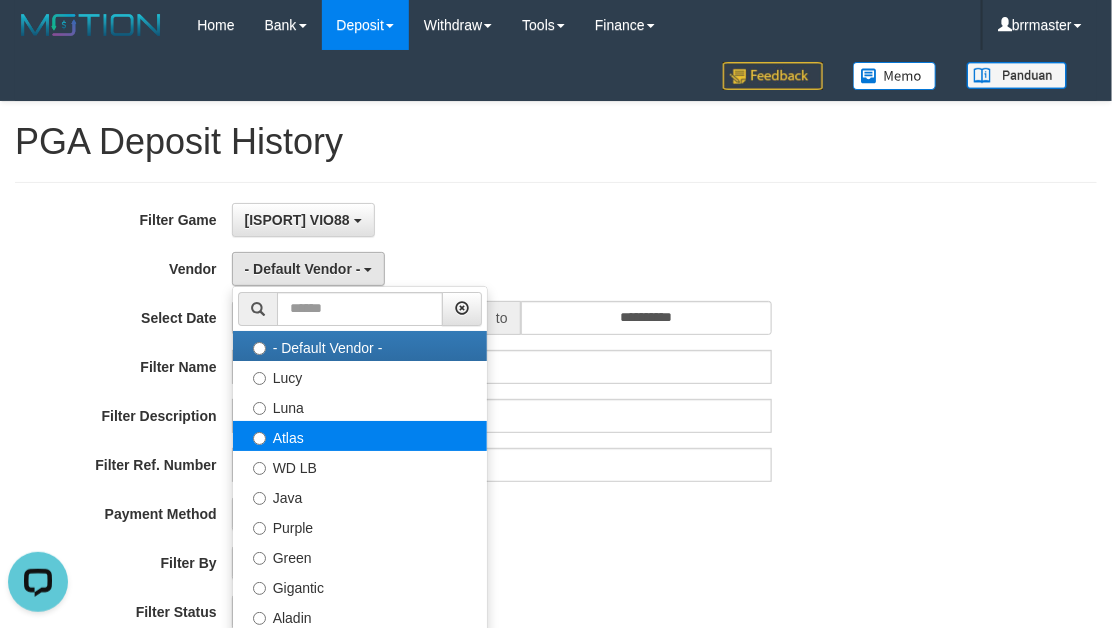 select on "**********" 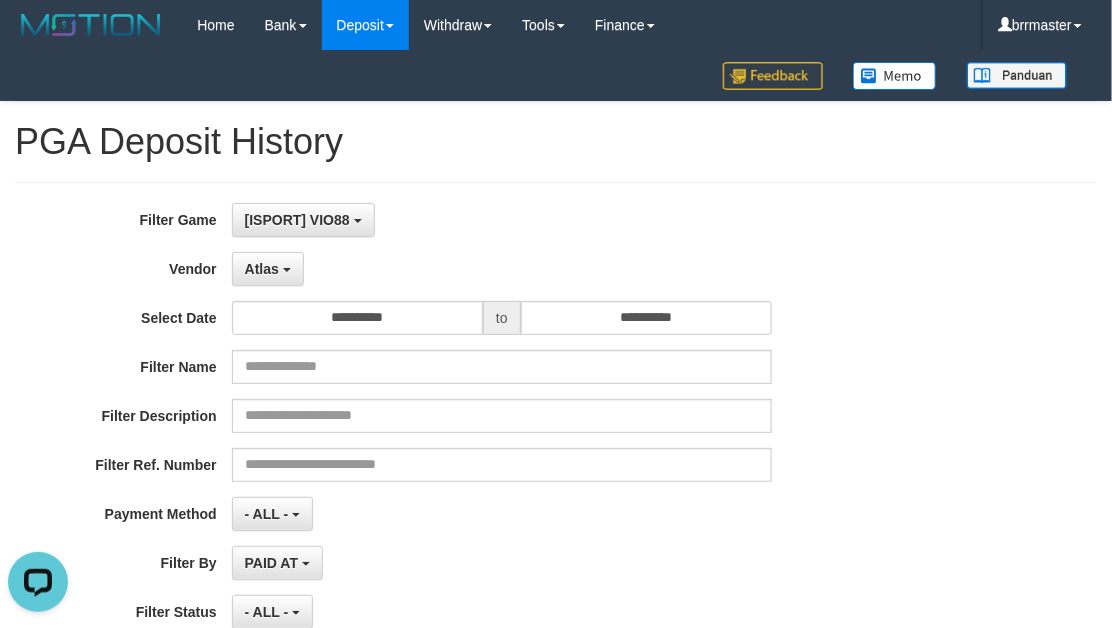 click on "[ISPORT] VIO88
SELECT GAME
[ISPORT] VIO88" at bounding box center (502, 220) 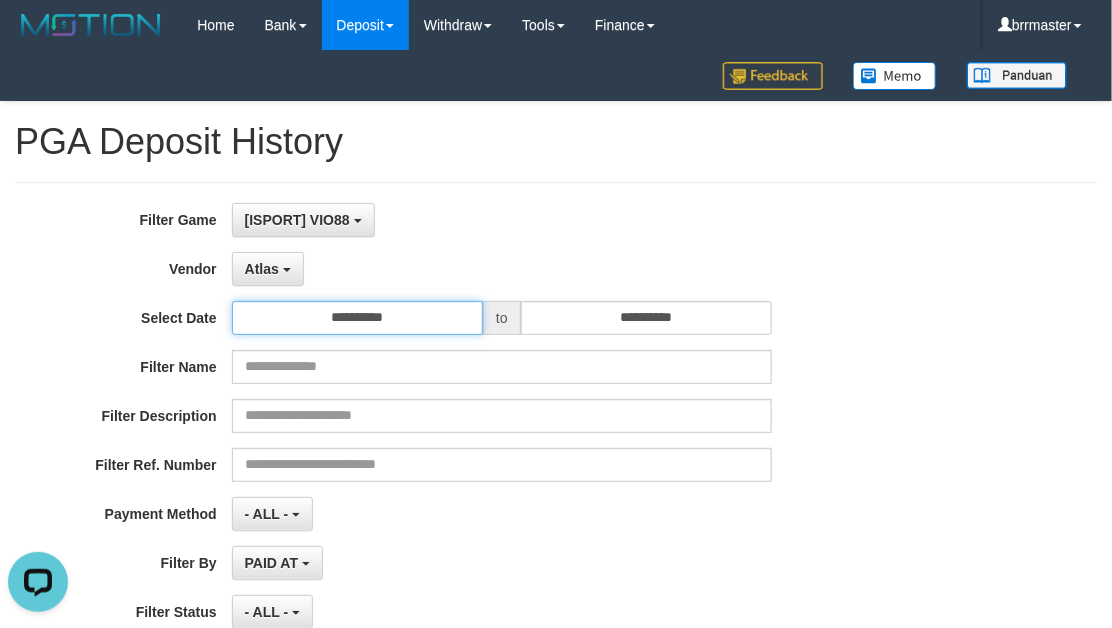 click on "**********" at bounding box center [357, 318] 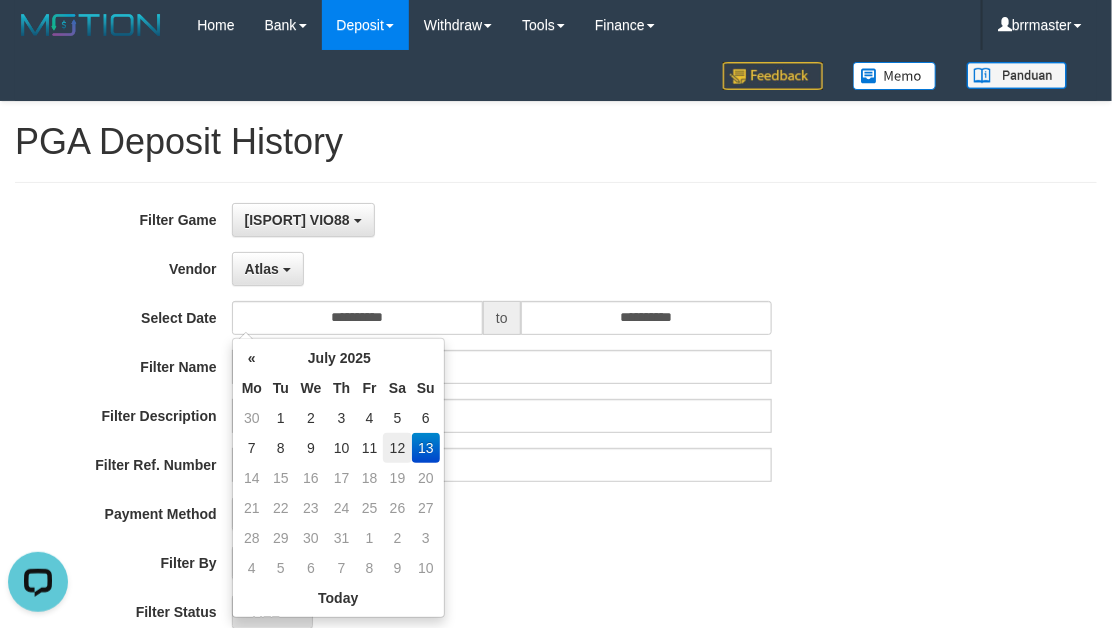 click on "12" at bounding box center (397, 448) 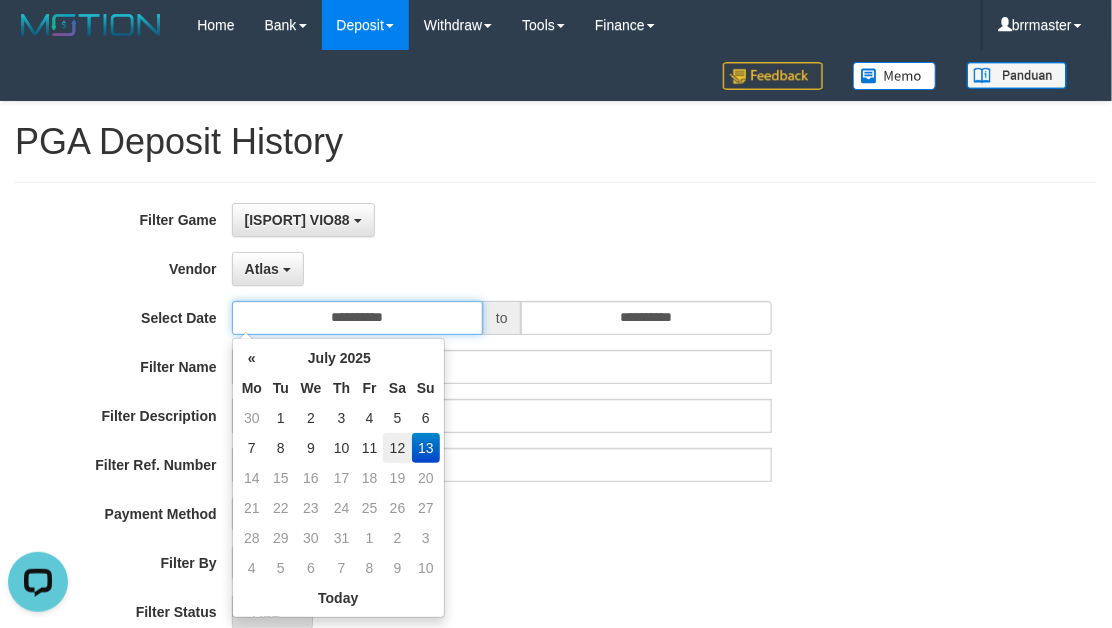 type on "**********" 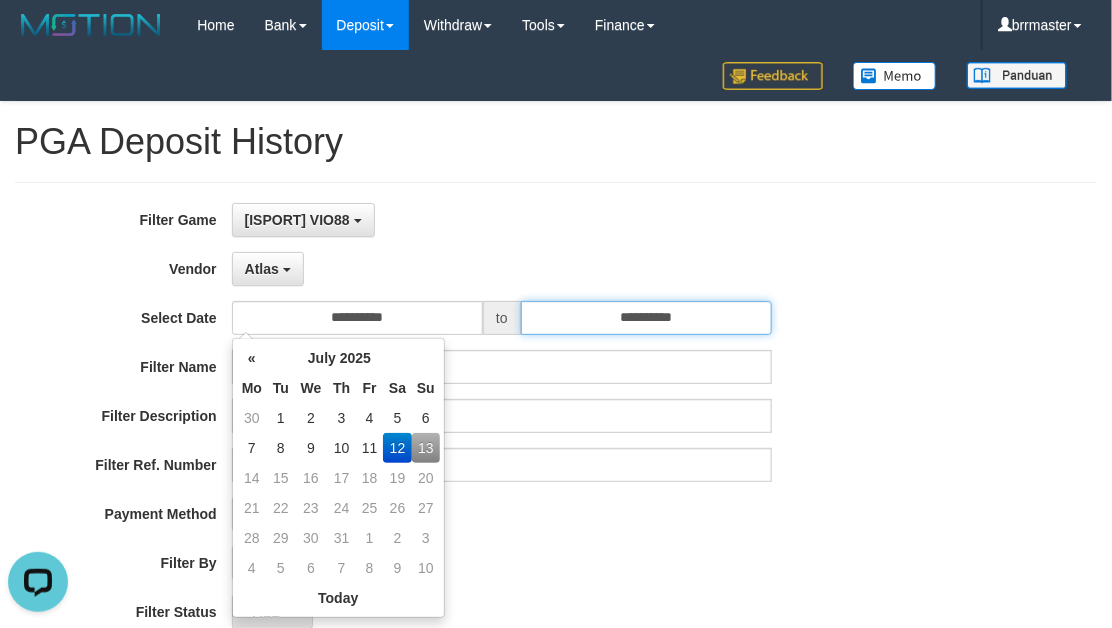 click on "**********" at bounding box center (646, 318) 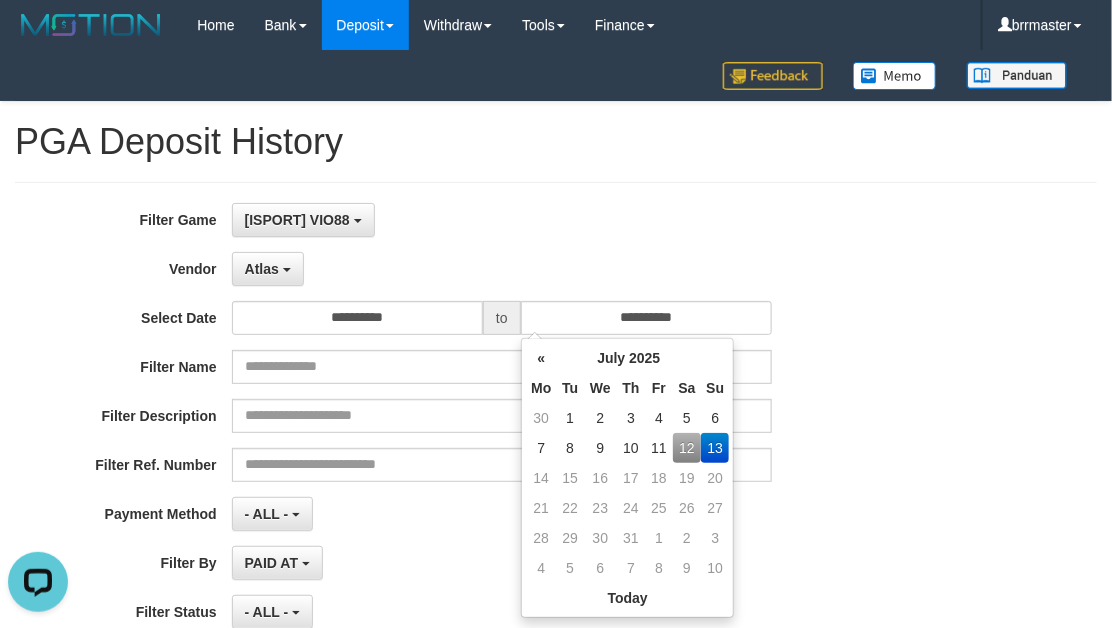 click on "12" at bounding box center [687, 448] 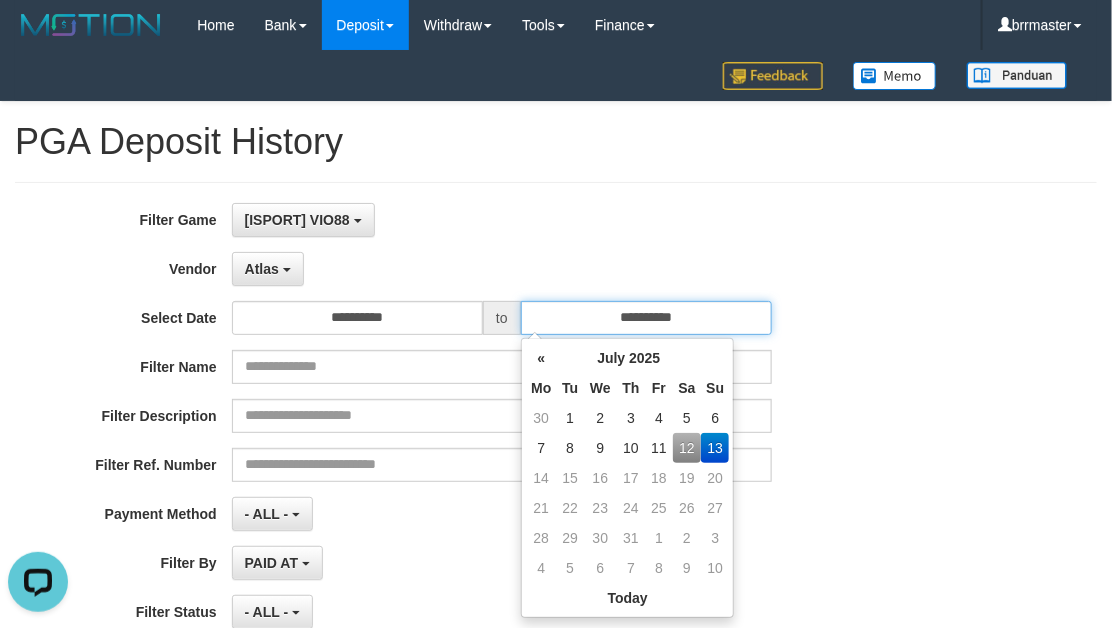 type on "**********" 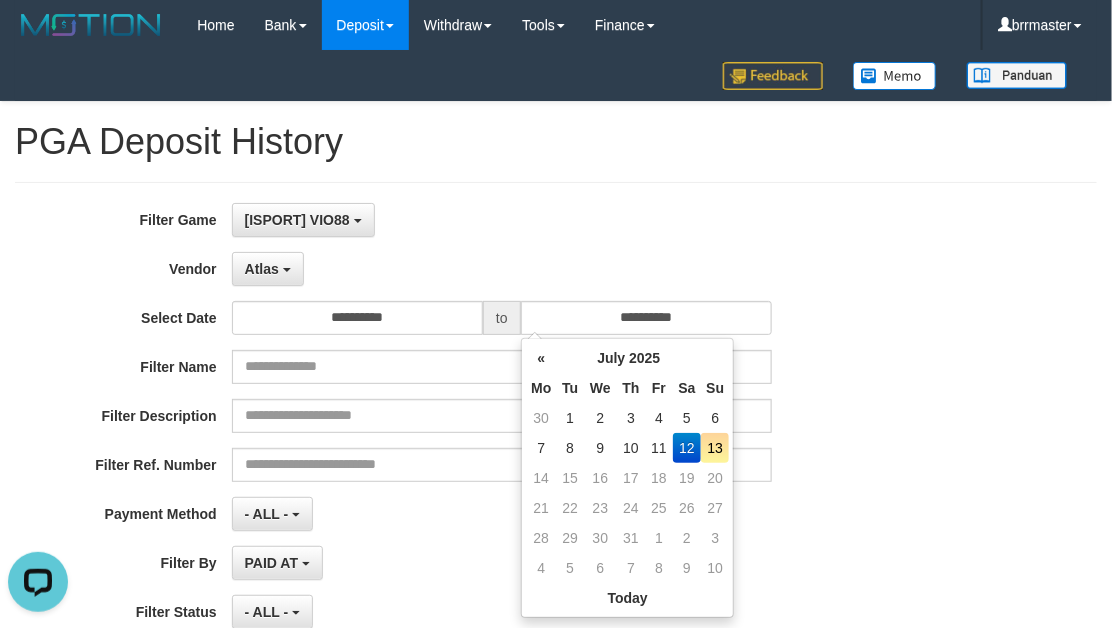 click on "**********" at bounding box center (463, 447) 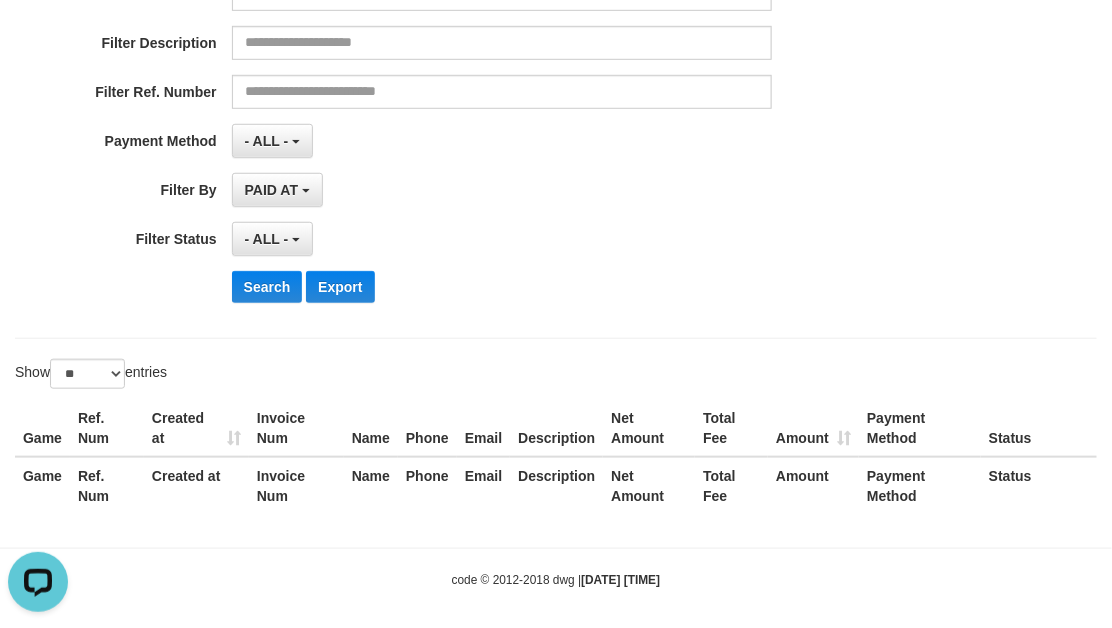 scroll, scrollTop: 375, scrollLeft: 0, axis: vertical 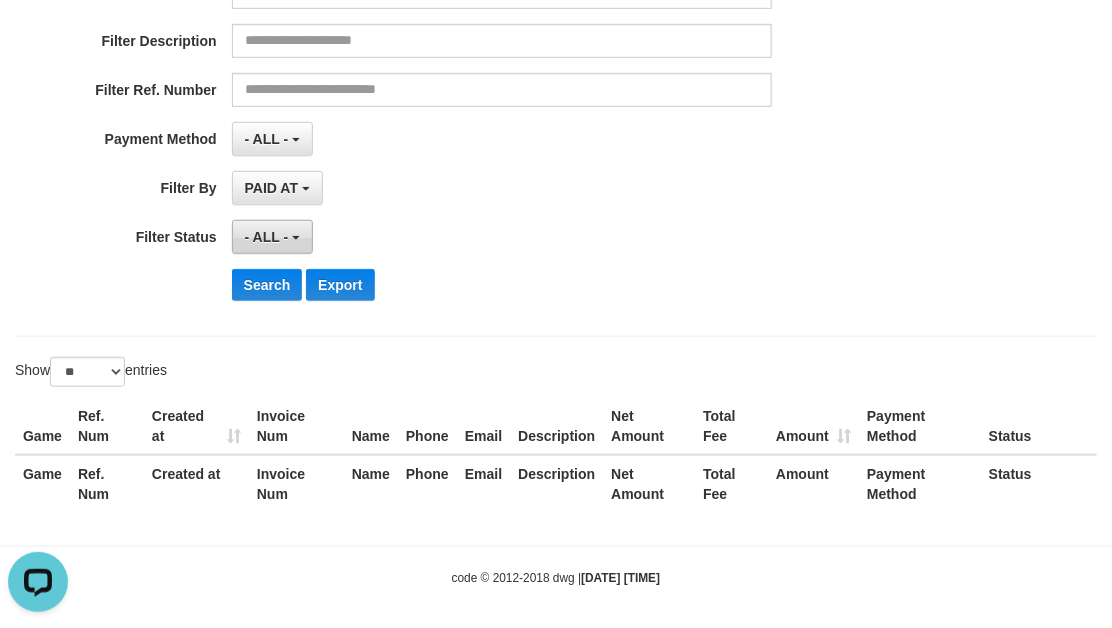 click on "- ALL -" at bounding box center (272, 237) 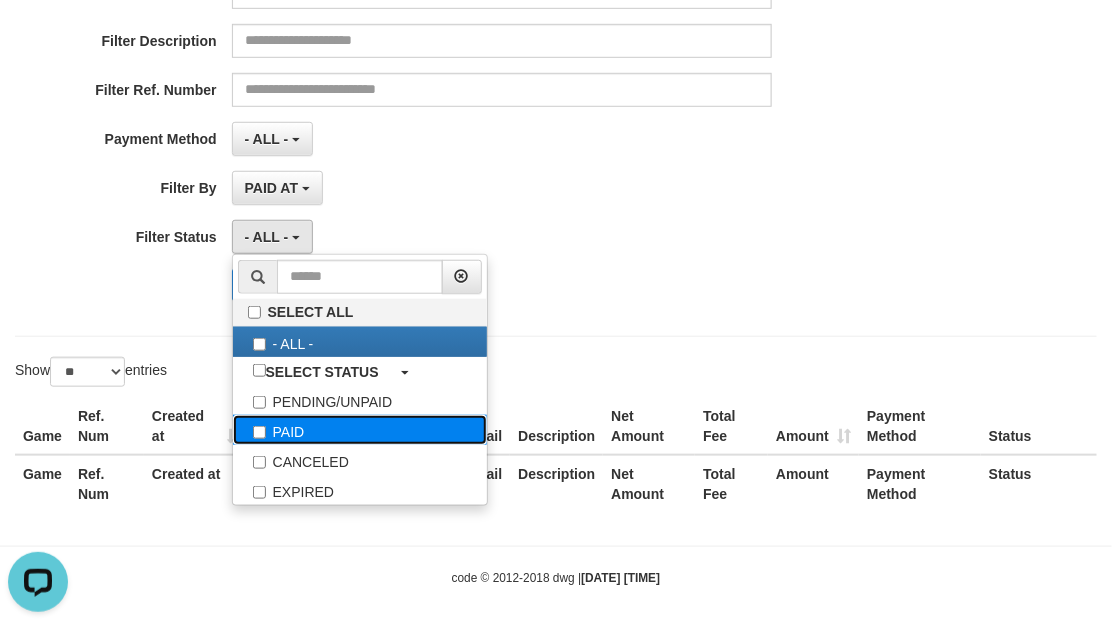 click on "PAID" at bounding box center [360, 430] 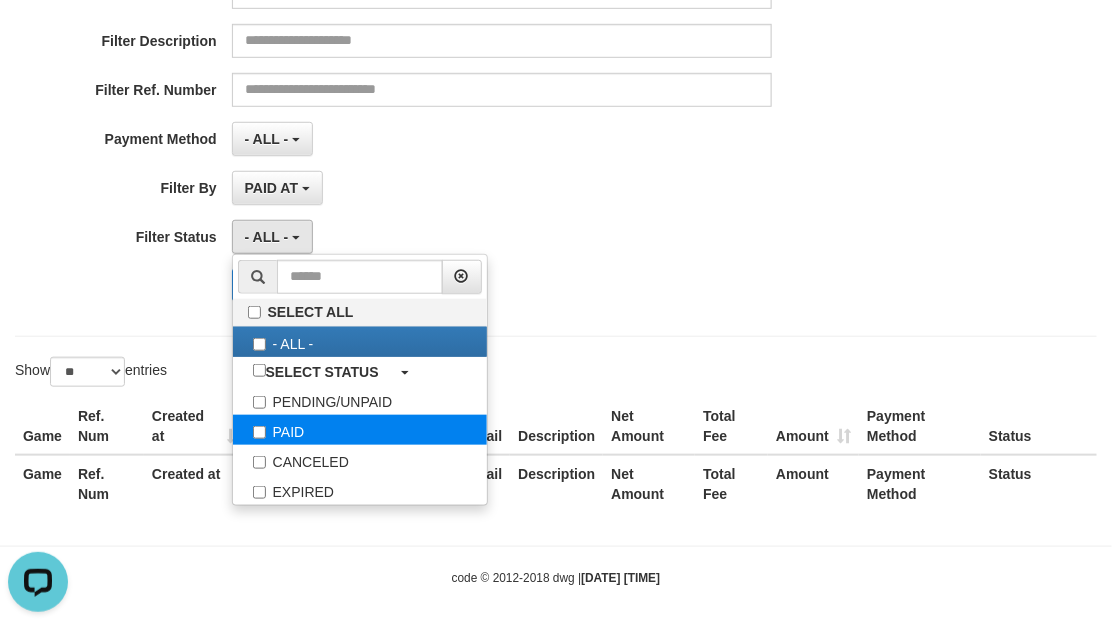select on "*" 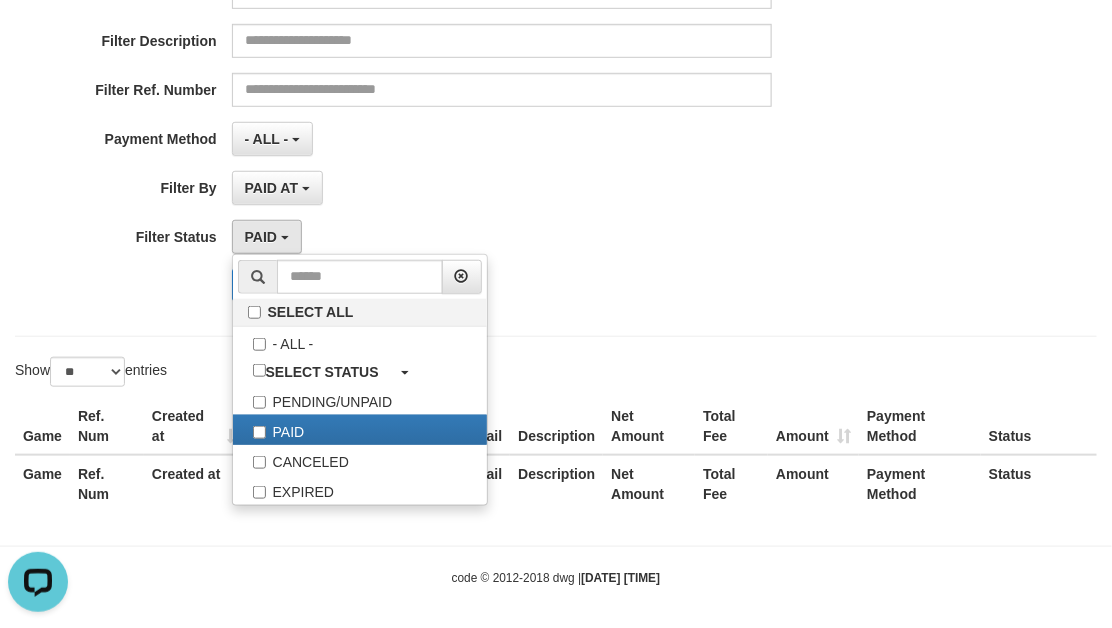 click on "PAID AT
PAID AT
CREATED AT" at bounding box center [502, 188] 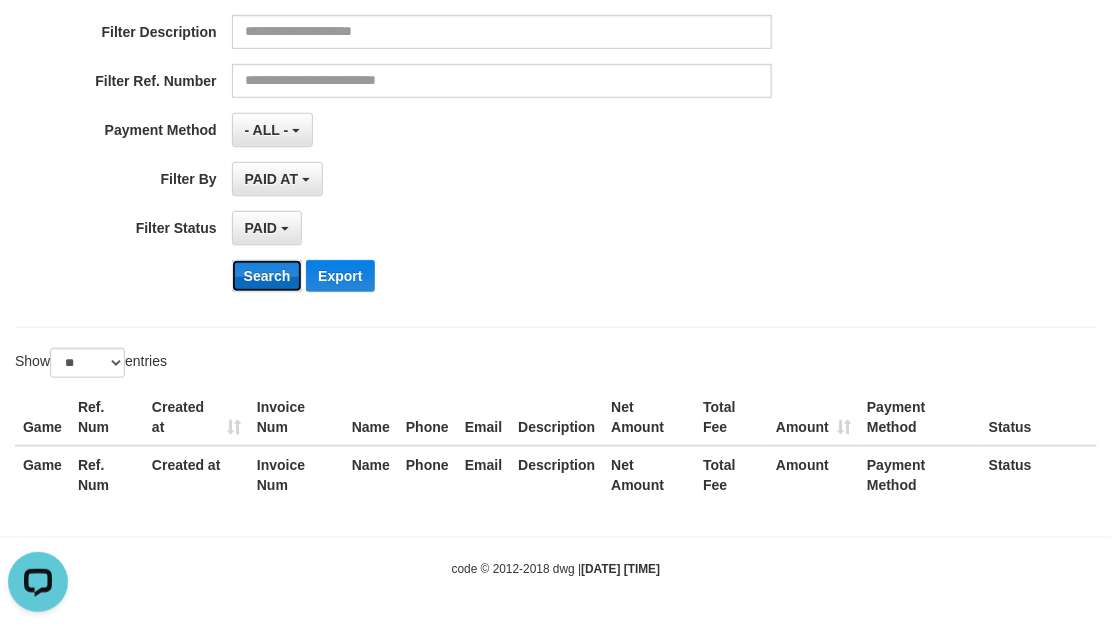 click on "Search" at bounding box center (267, 276) 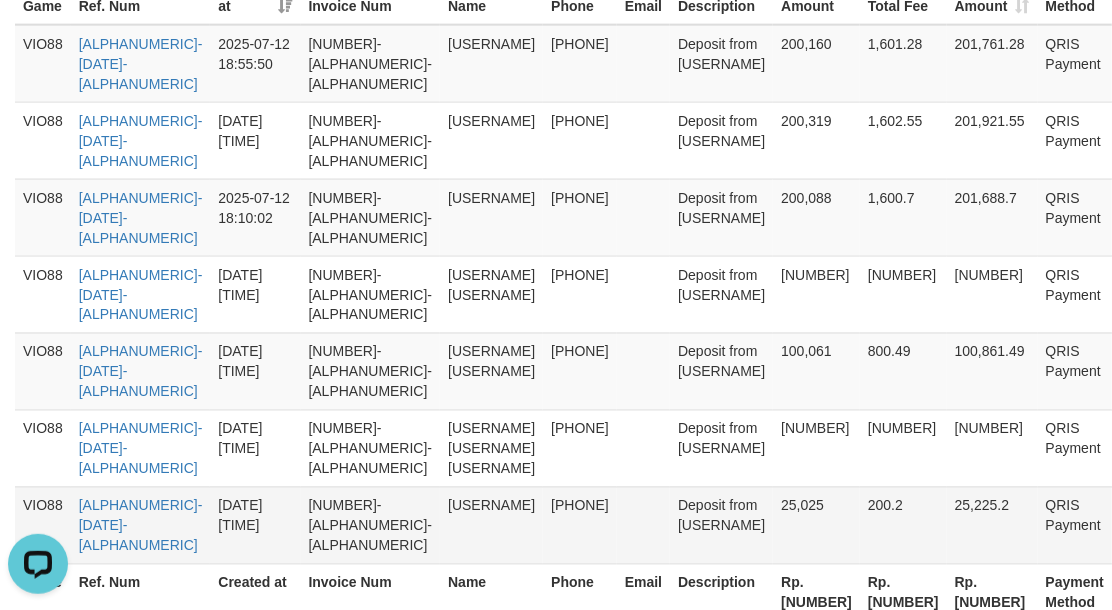 scroll, scrollTop: 980, scrollLeft: 0, axis: vertical 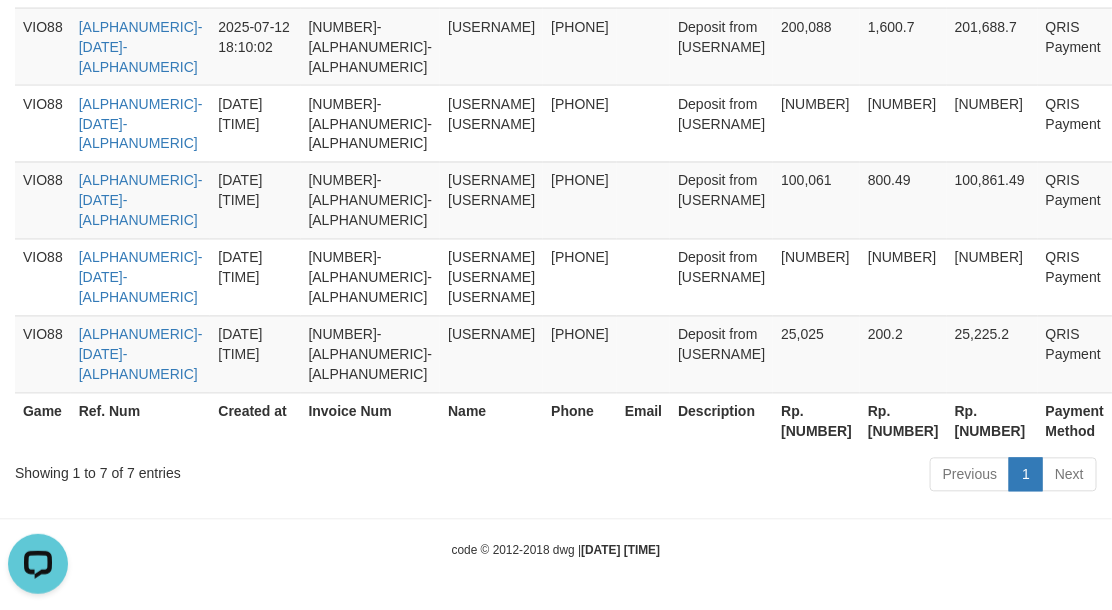 click on "Showing 1 to 7 of 7 entries" at bounding box center [231, 470] 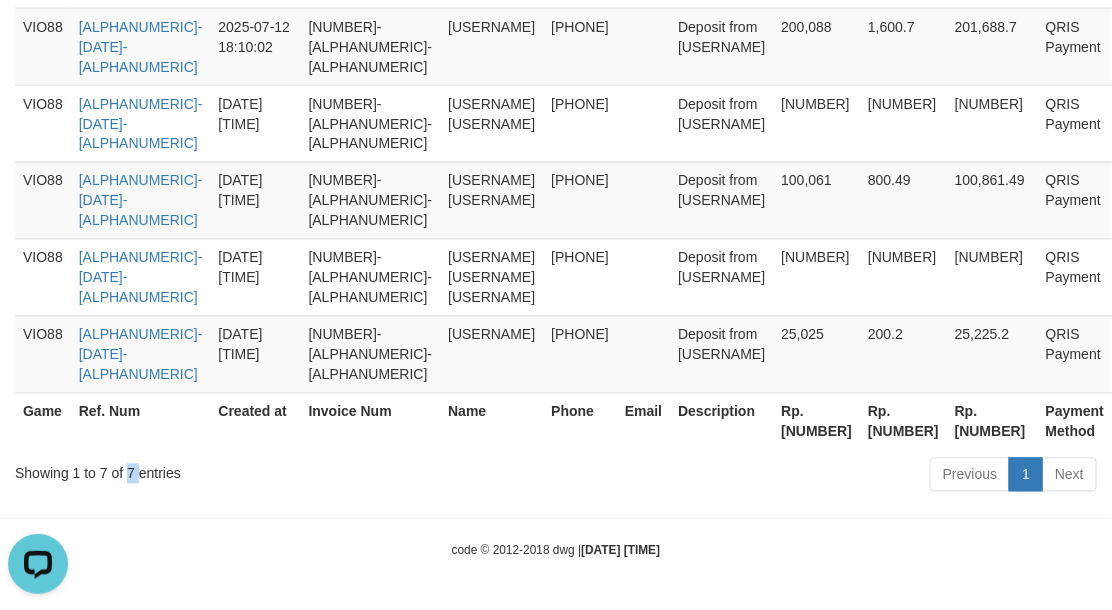 click on "Showing 1 to 7 of 7 entries" at bounding box center (231, 470) 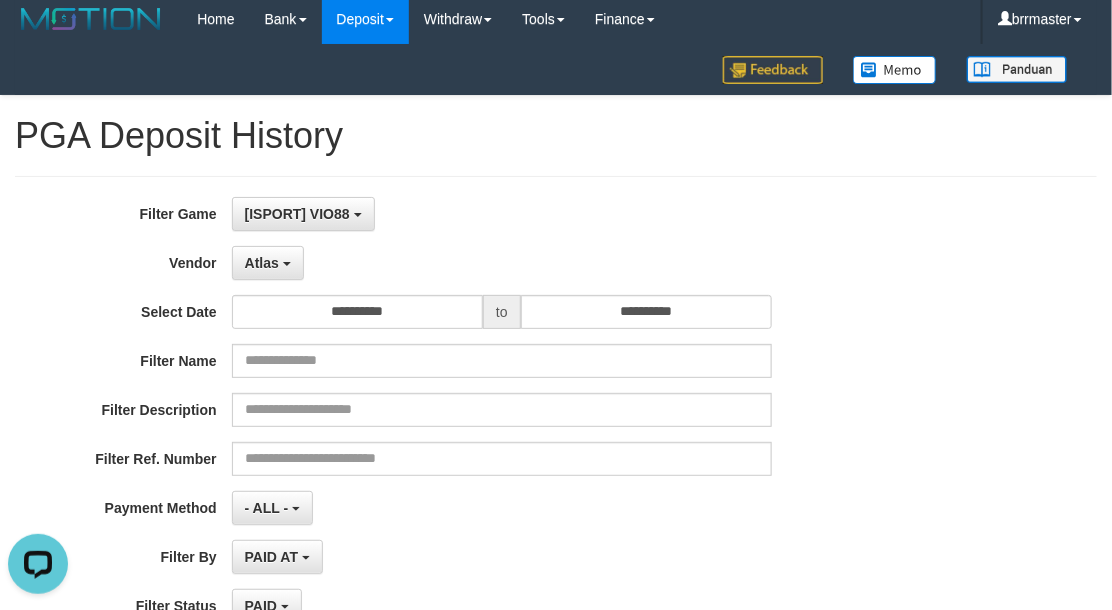 scroll, scrollTop: 125, scrollLeft: 0, axis: vertical 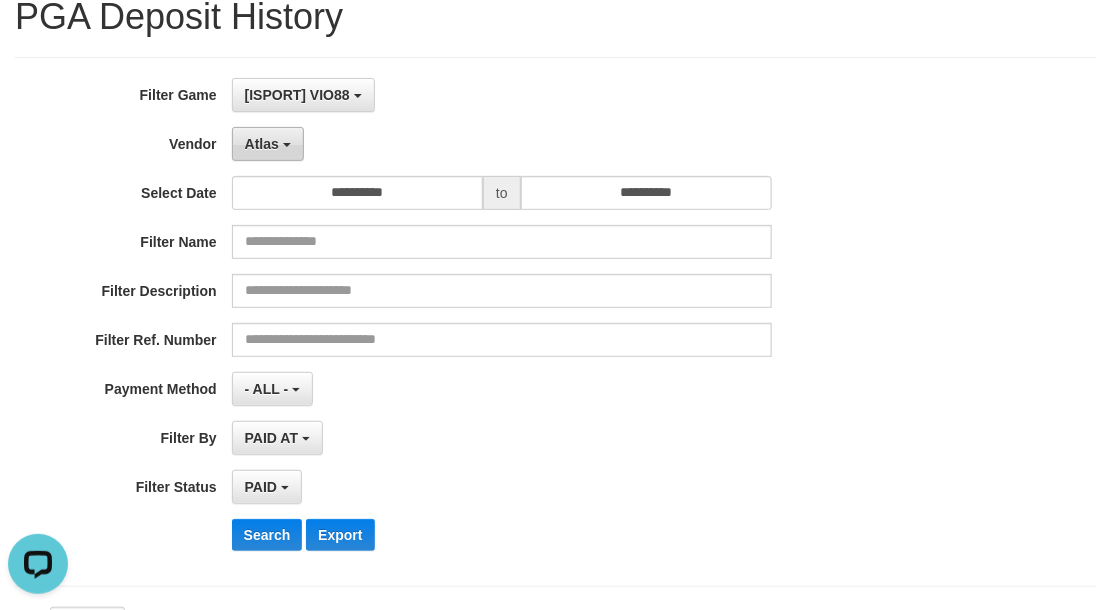 click on "Atlas" at bounding box center (262, 144) 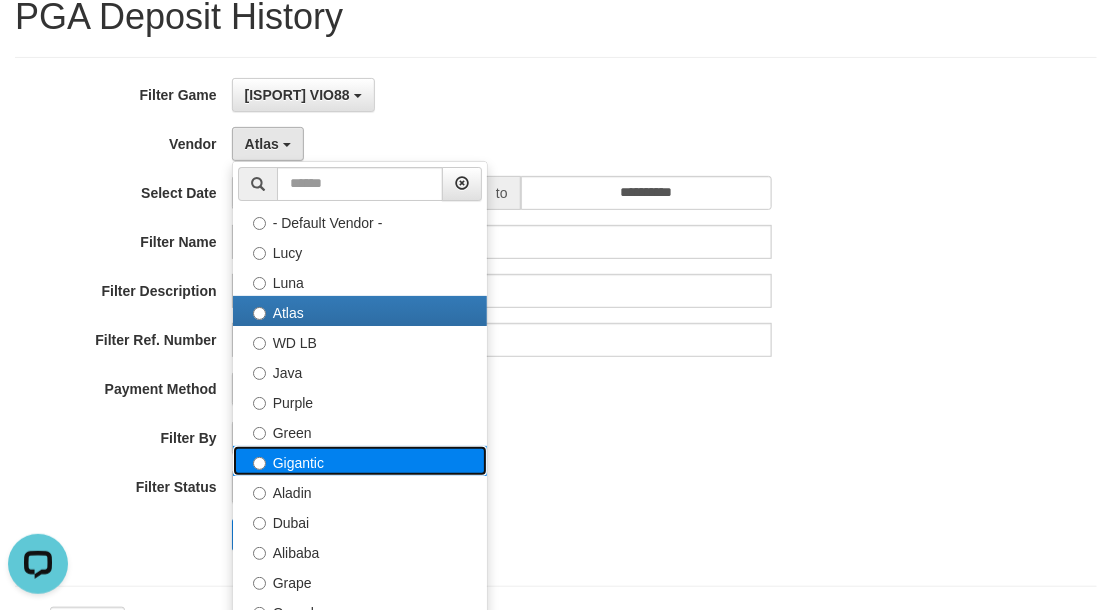 click on "Gigantic" at bounding box center (360, 461) 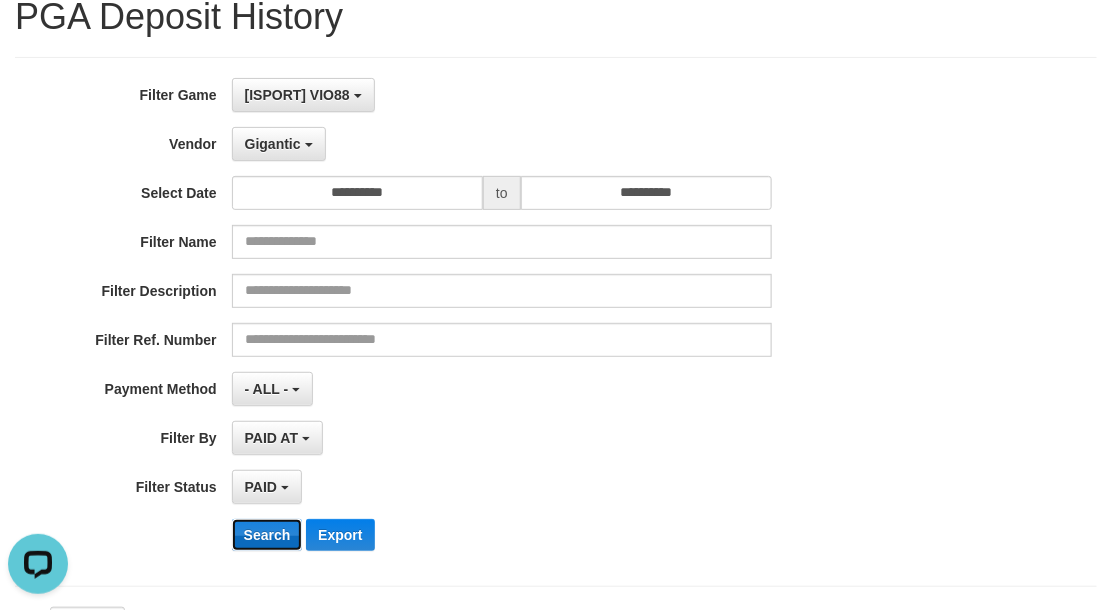 click on "Search" at bounding box center [267, 535] 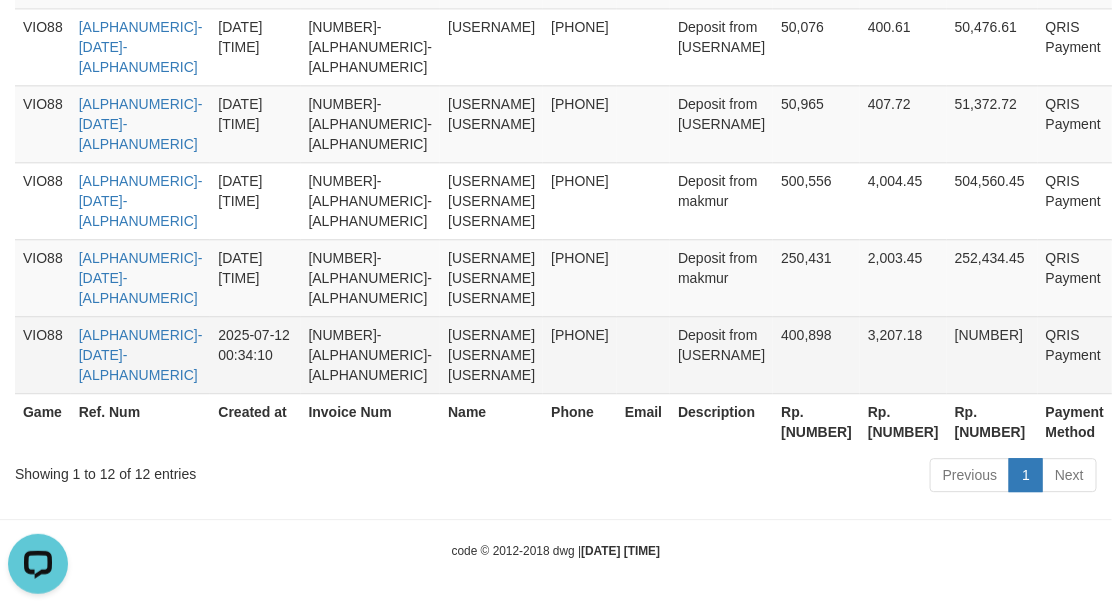 scroll, scrollTop: 1366, scrollLeft: 0, axis: vertical 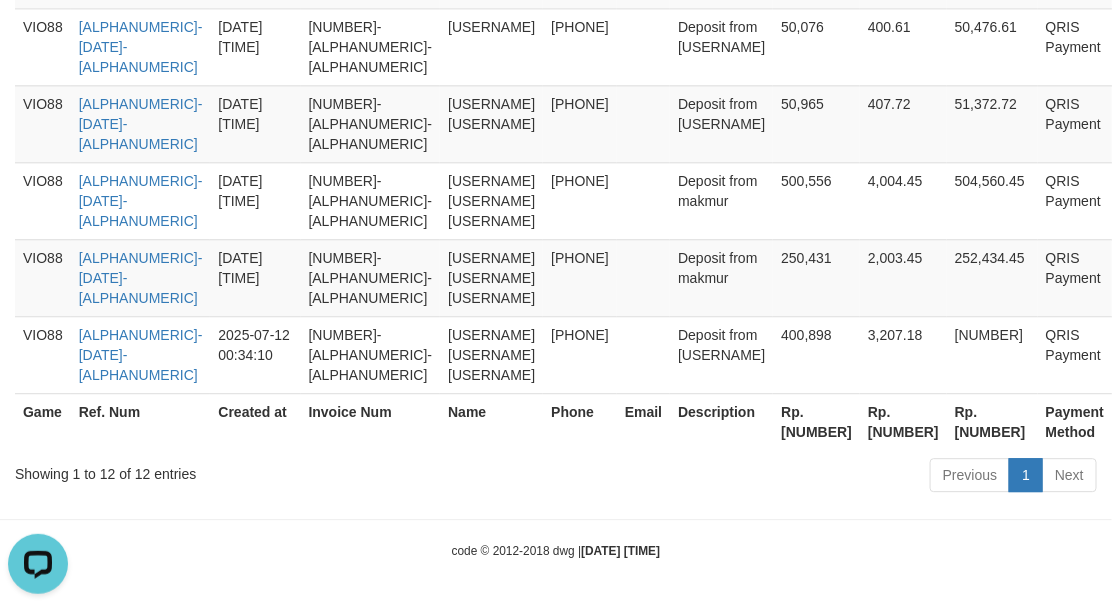 click on "Showing 1 to 12 of 12 entries" at bounding box center [231, 470] 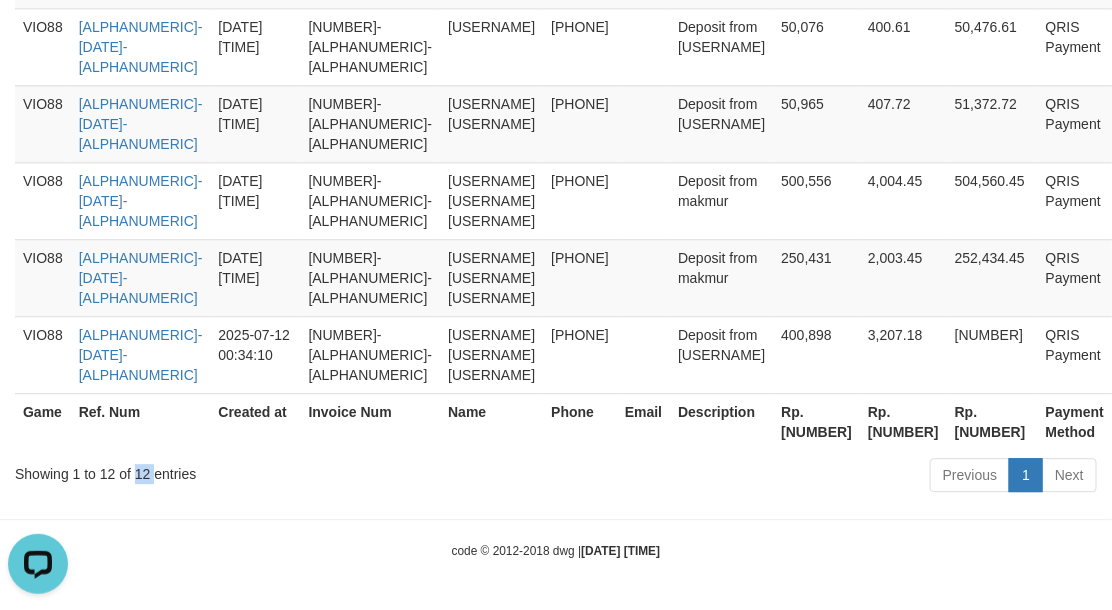 click on "Showing 1 to 12 of 12 entries" at bounding box center [231, 470] 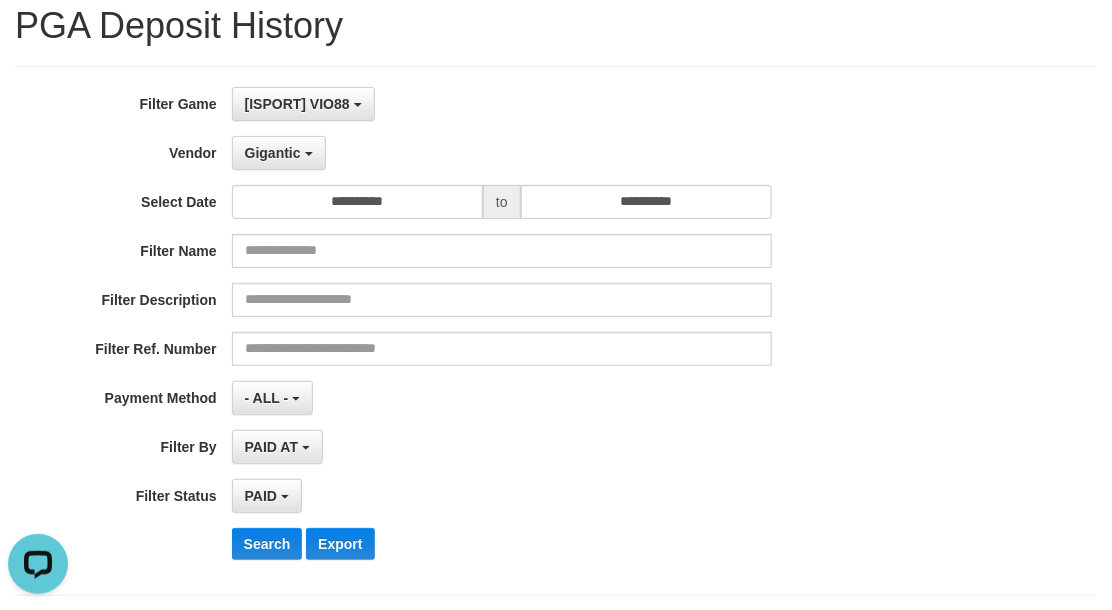 scroll, scrollTop: 0, scrollLeft: 0, axis: both 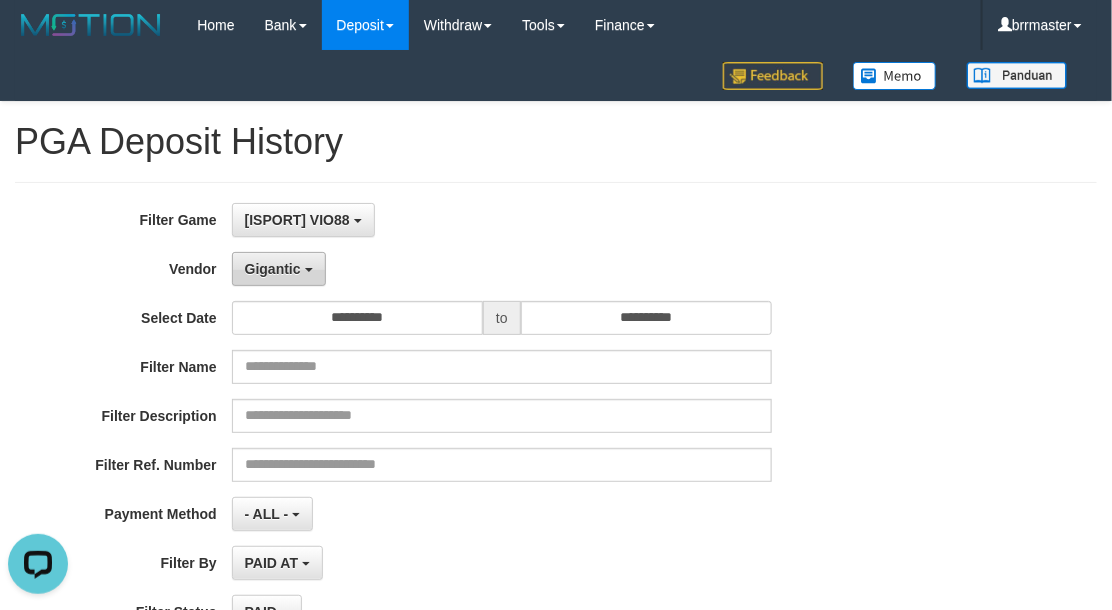 click on "Gigantic" at bounding box center (279, 269) 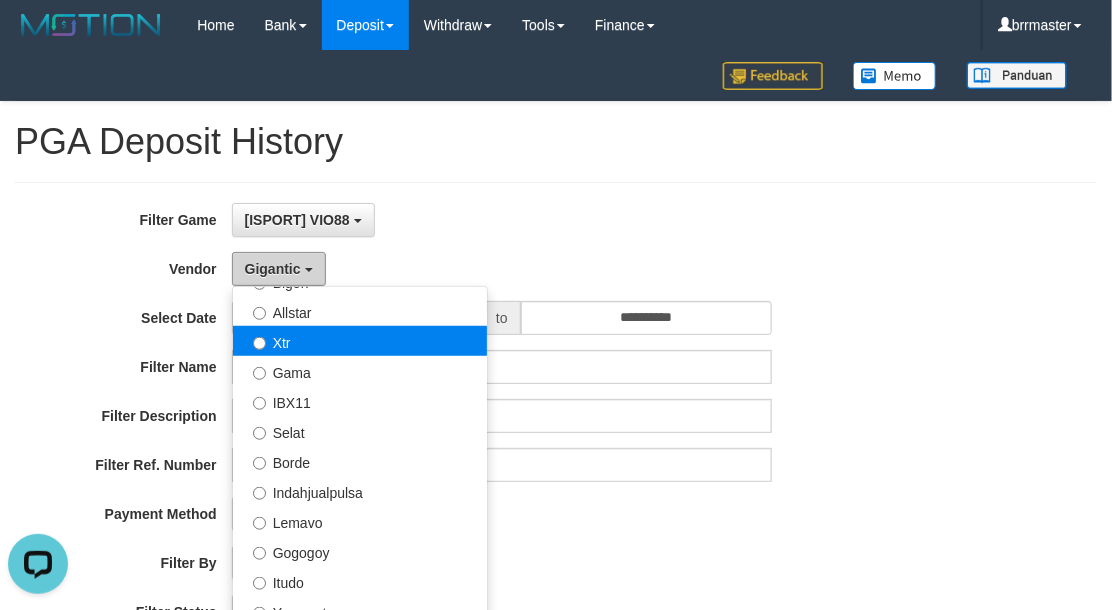 scroll, scrollTop: 500, scrollLeft: 0, axis: vertical 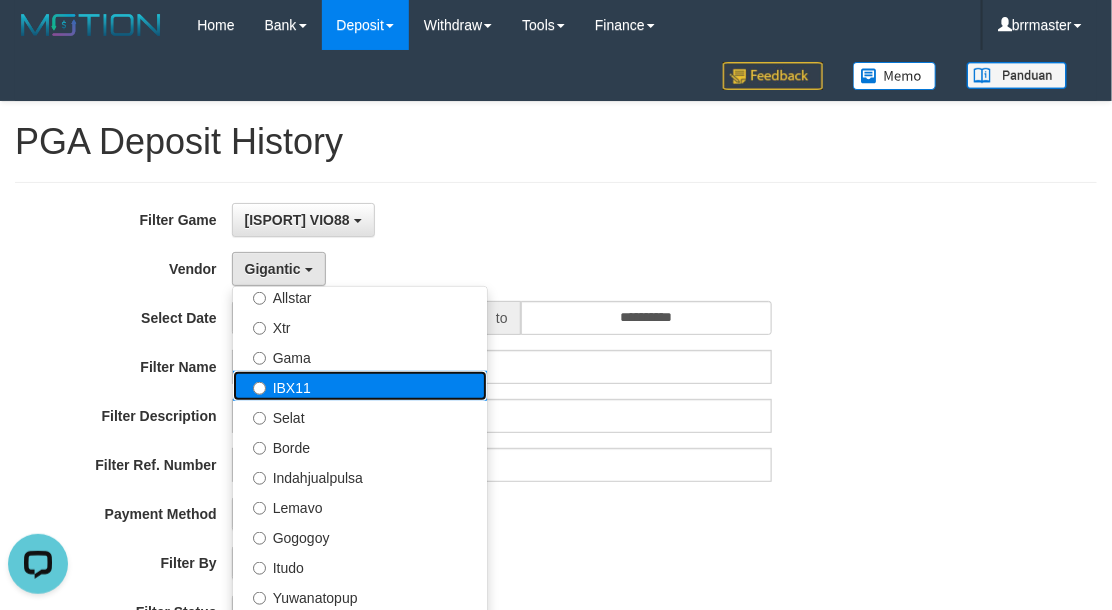 click on "IBX11" at bounding box center [360, 386] 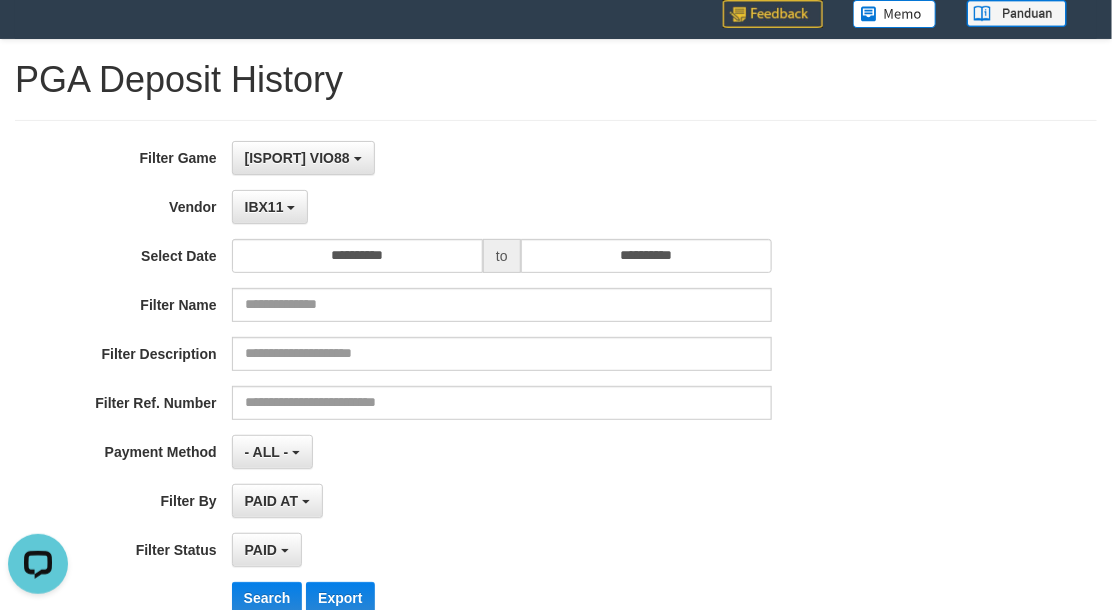 scroll, scrollTop: 125, scrollLeft: 0, axis: vertical 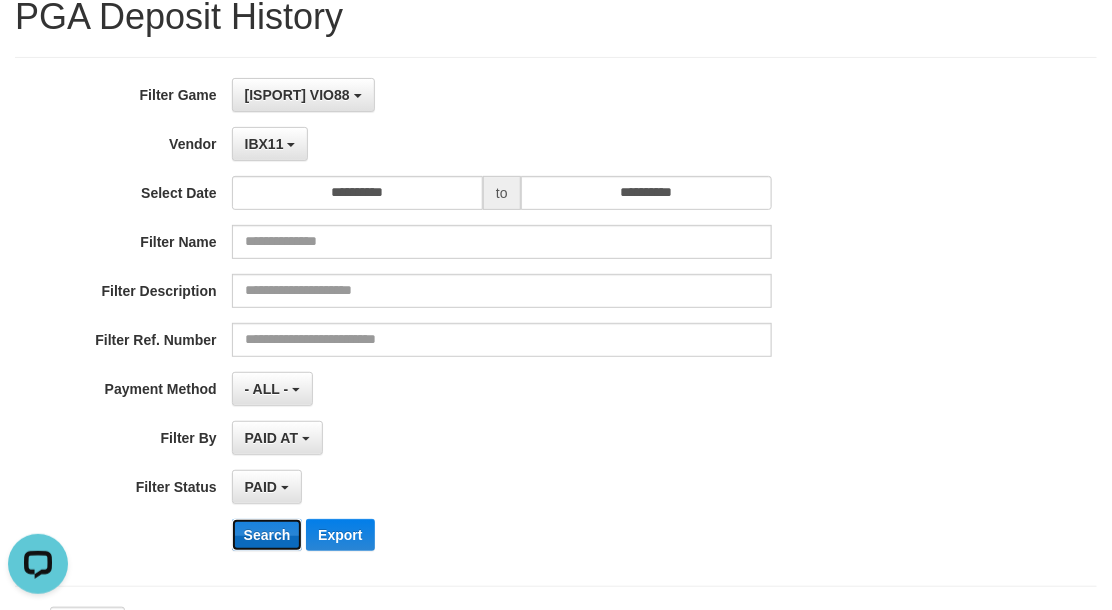 click on "Search" at bounding box center [267, 535] 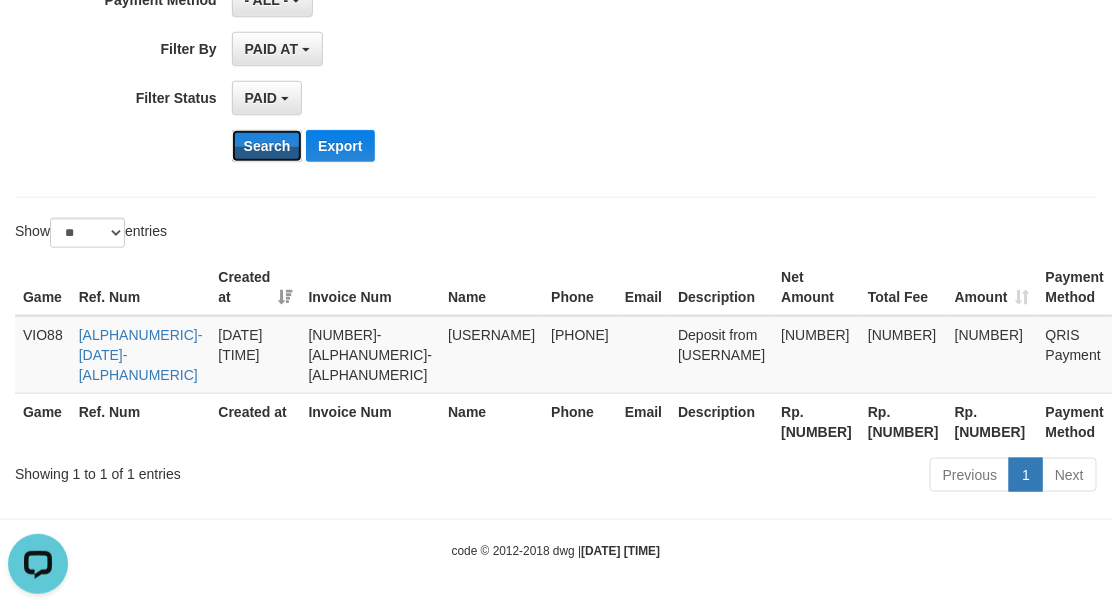 scroll, scrollTop: 517, scrollLeft: 0, axis: vertical 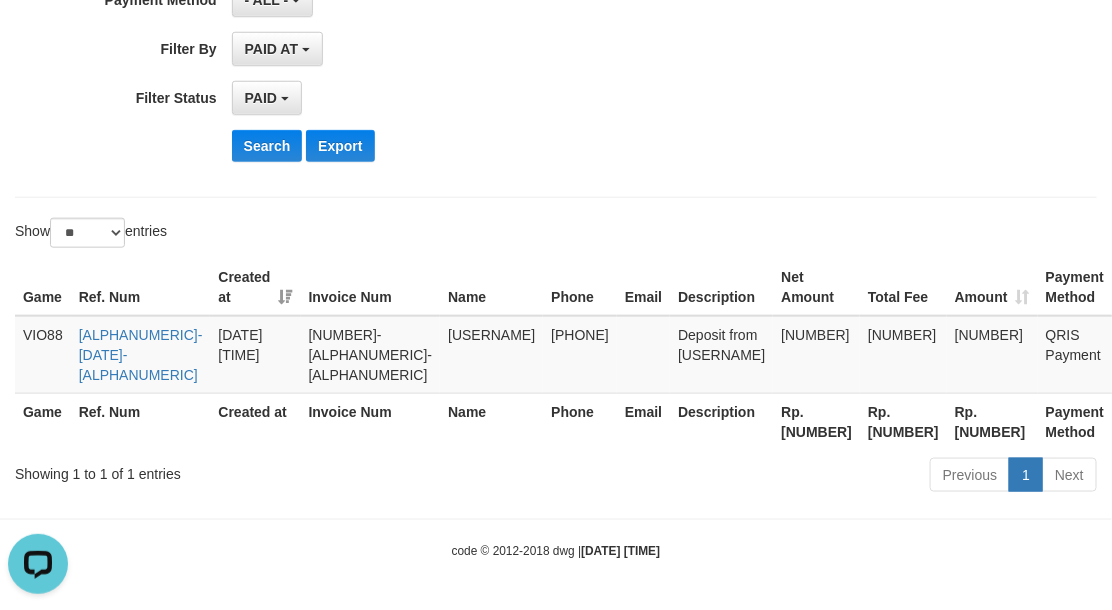 click on "Showing 1 to 1 of 1 entries" at bounding box center [231, 470] 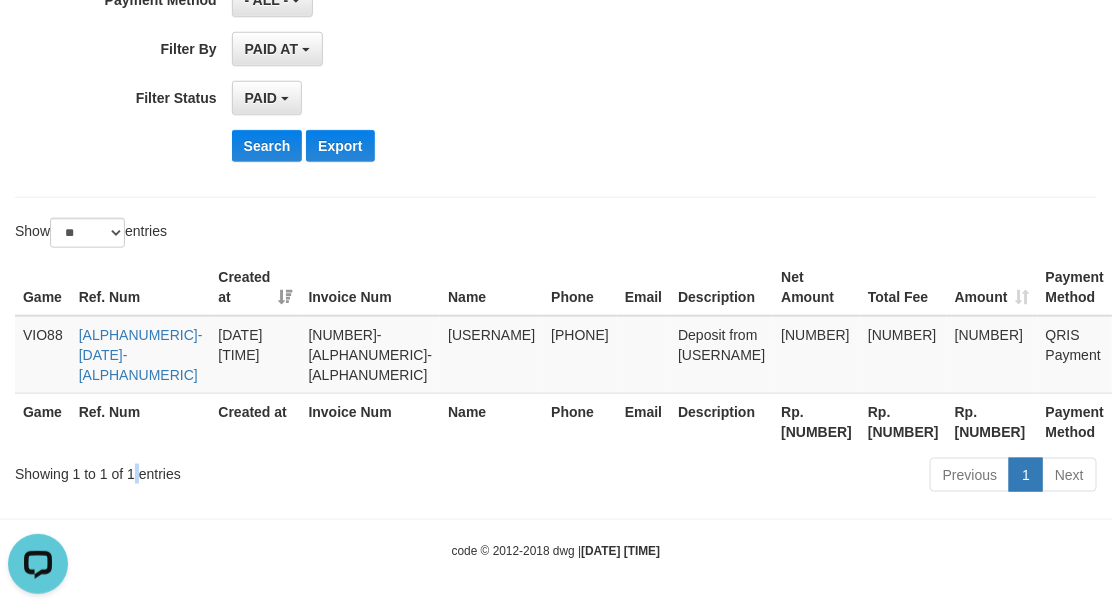 click on "Showing 1 to 1 of 1 entries" at bounding box center (231, 470) 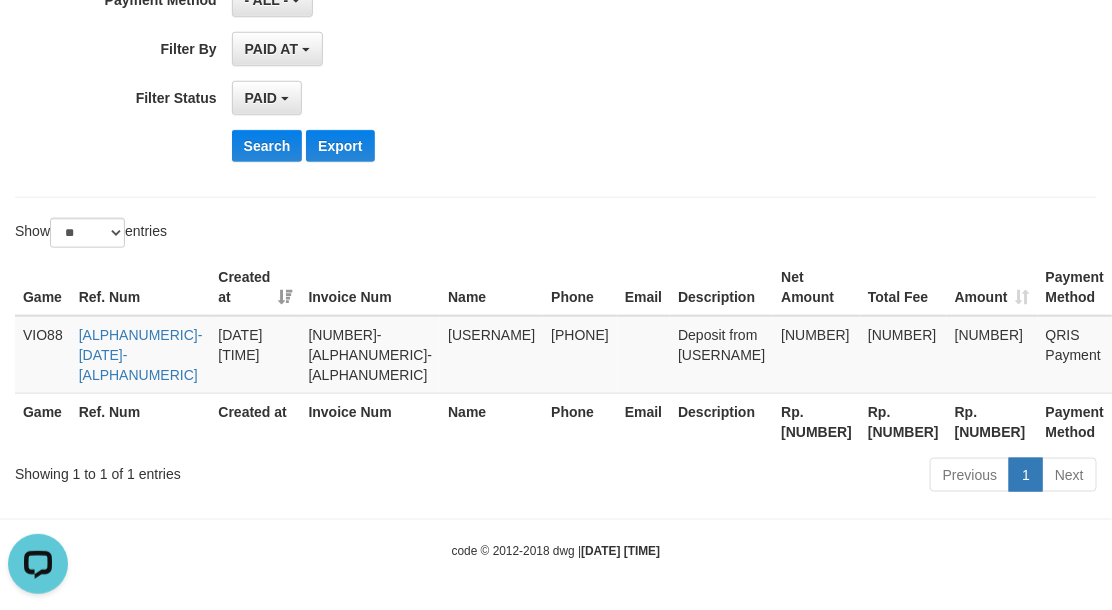 click on "Showing 1 to 1 of 1 entries" at bounding box center [231, 470] 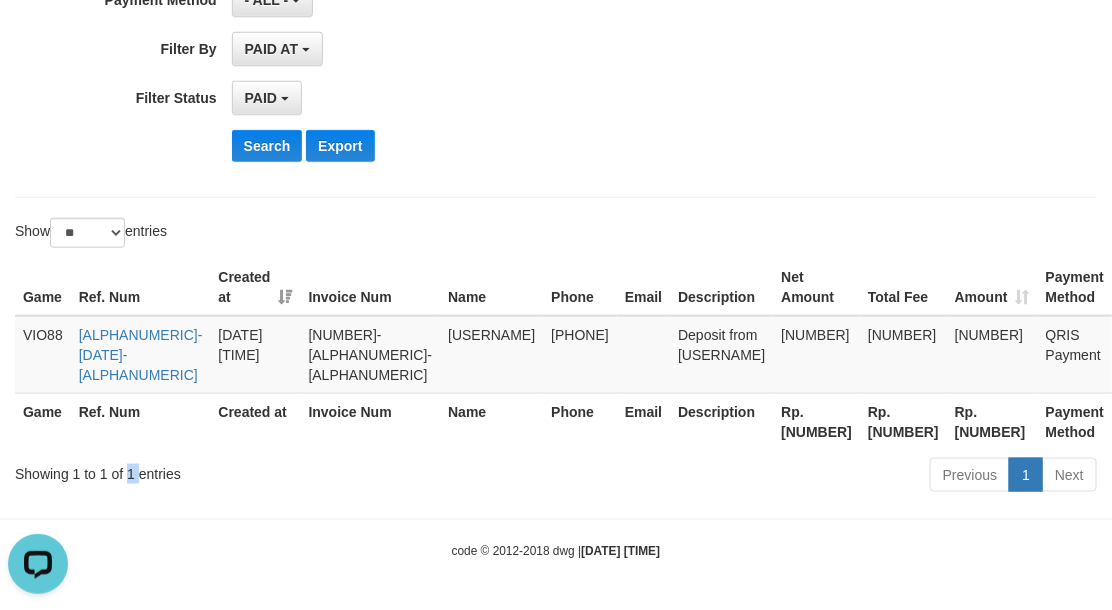 click on "Showing 1 to 1 of 1 entries" at bounding box center [231, 470] 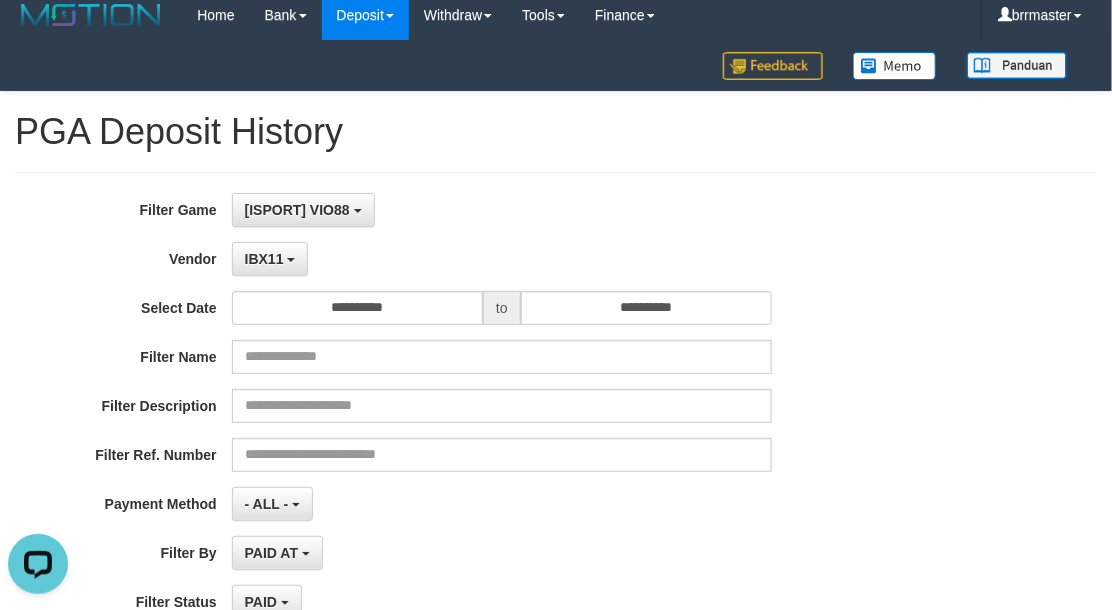 scroll, scrollTop: 0, scrollLeft: 0, axis: both 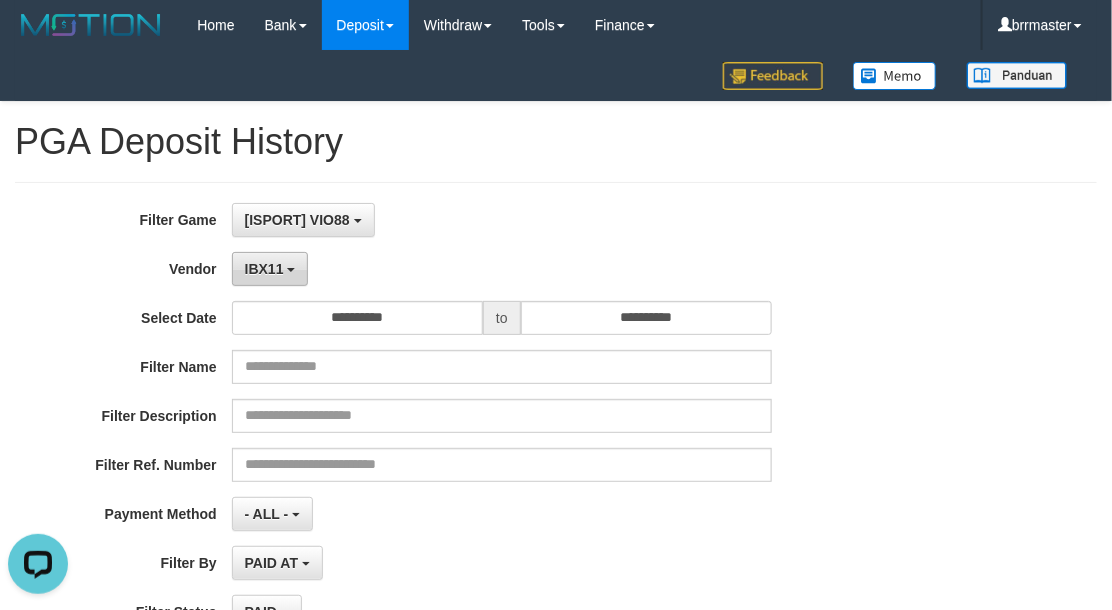 click on "IBX11" at bounding box center (270, 269) 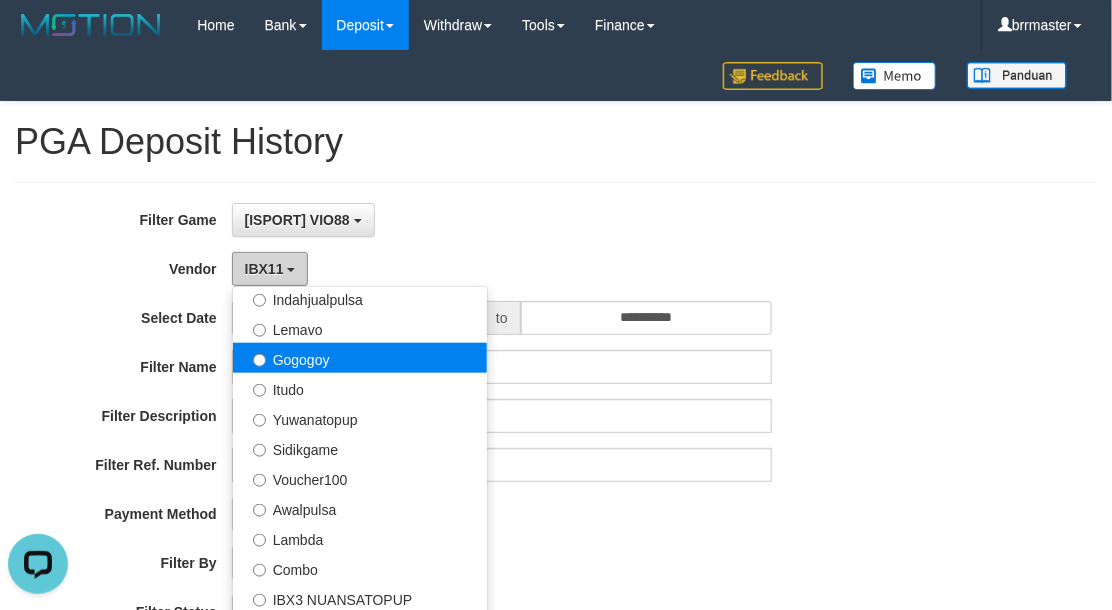 scroll, scrollTop: 686, scrollLeft: 0, axis: vertical 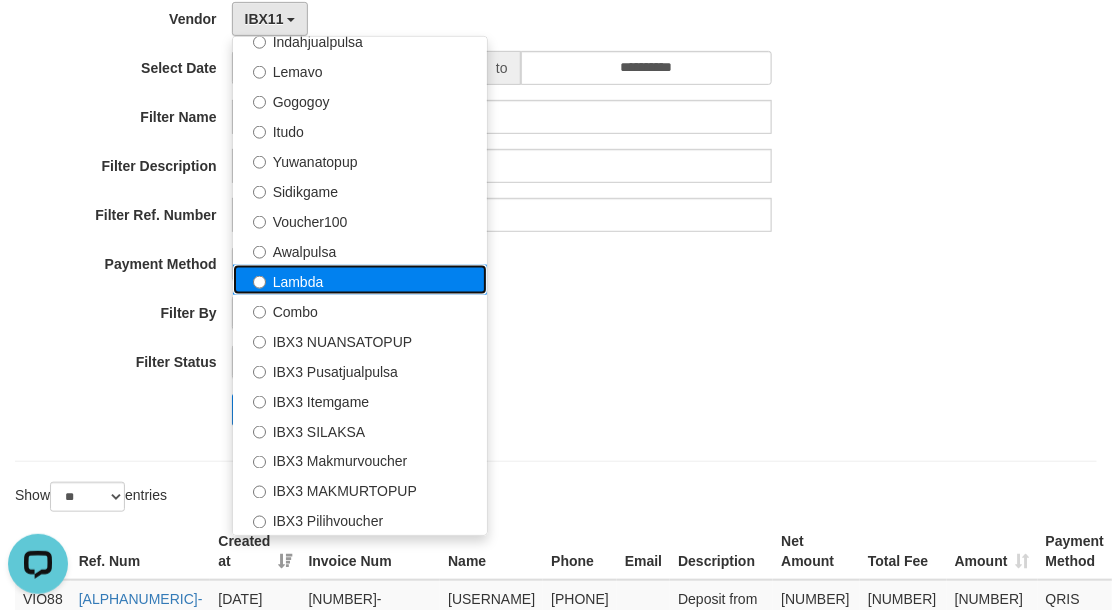 click on "Lambda" at bounding box center (360, 280) 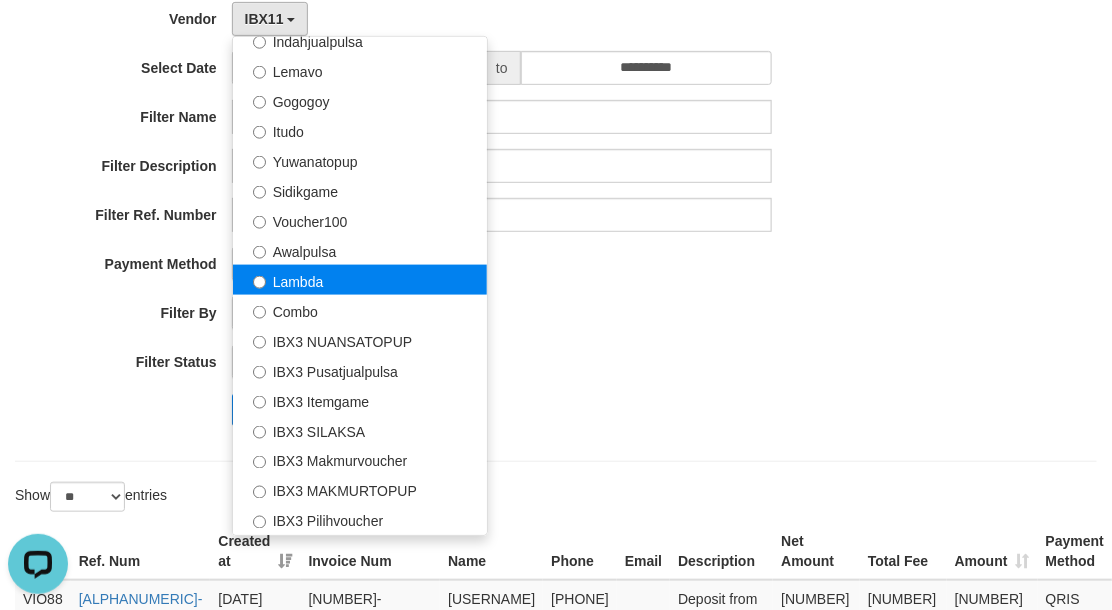 select on "**********" 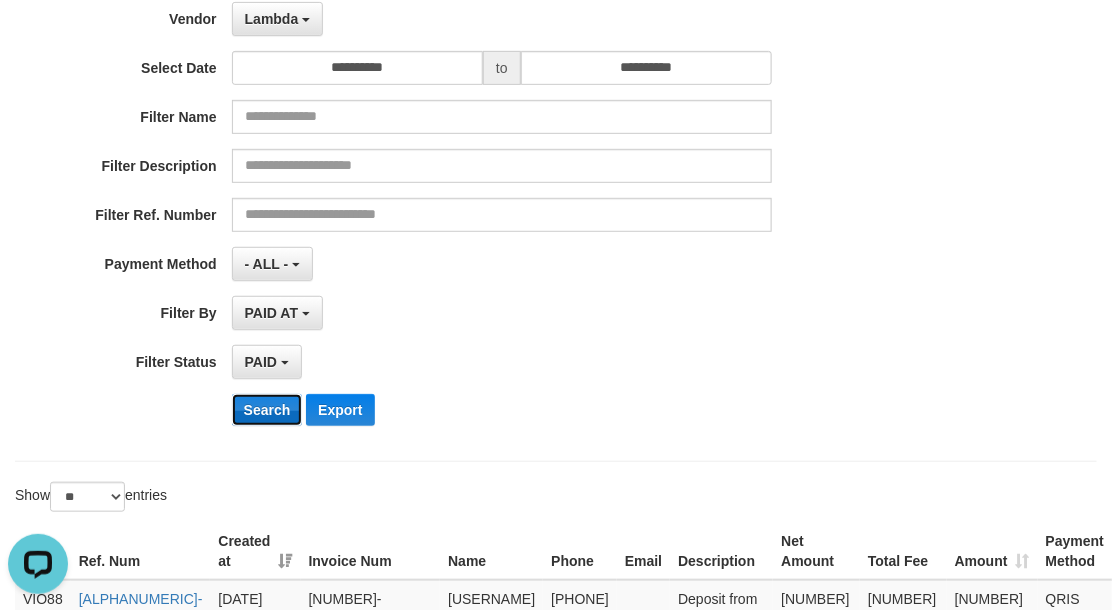 click on "Search" at bounding box center (267, 410) 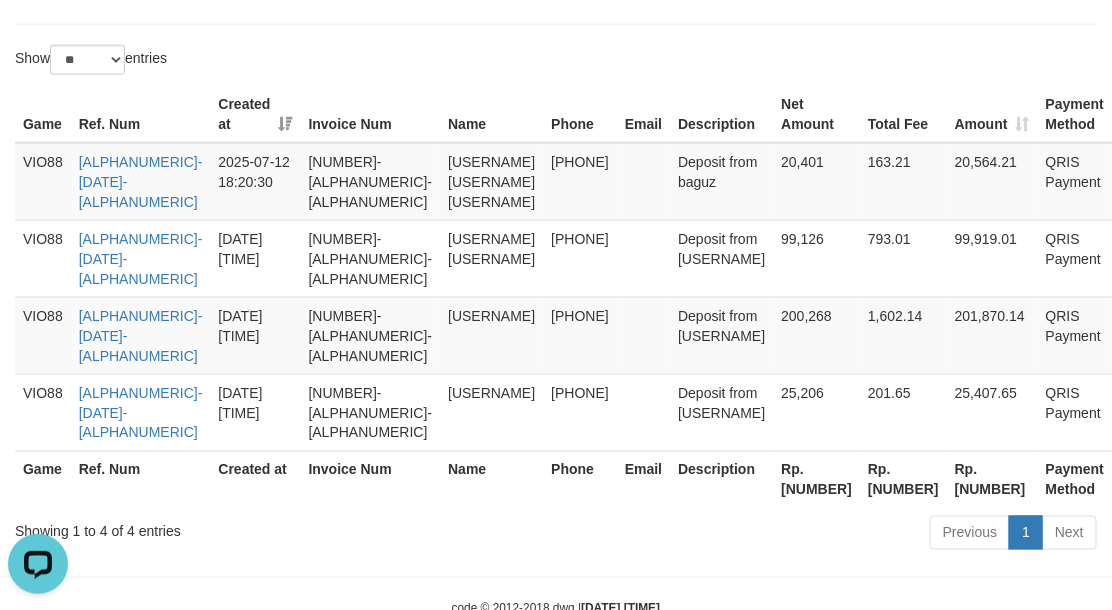 scroll, scrollTop: 748, scrollLeft: 0, axis: vertical 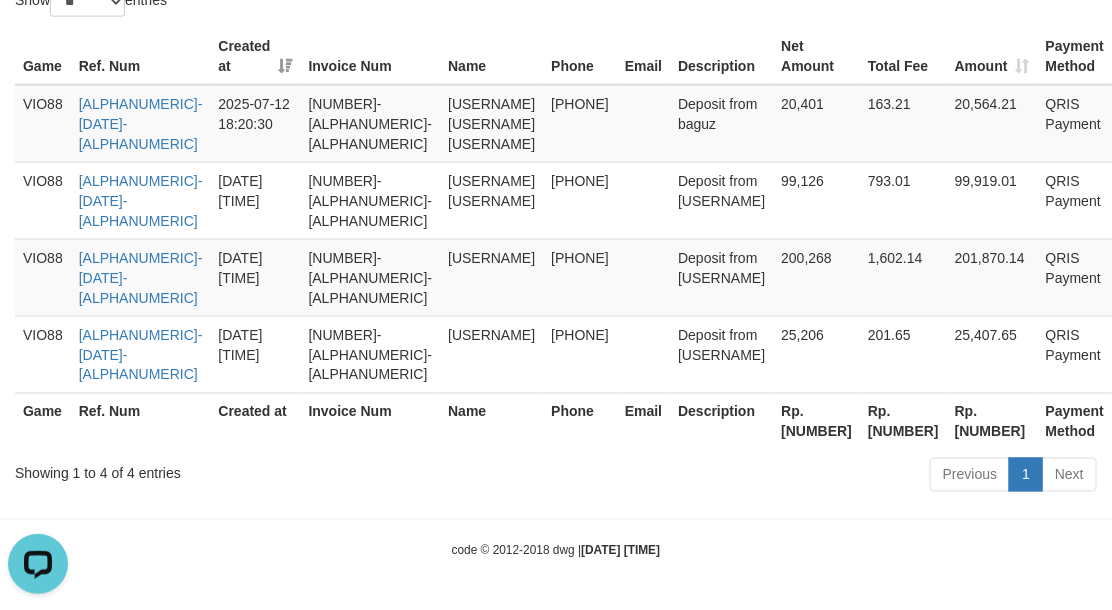 click on "Showing 1 to 4 of 4 entries" at bounding box center (231, 470) 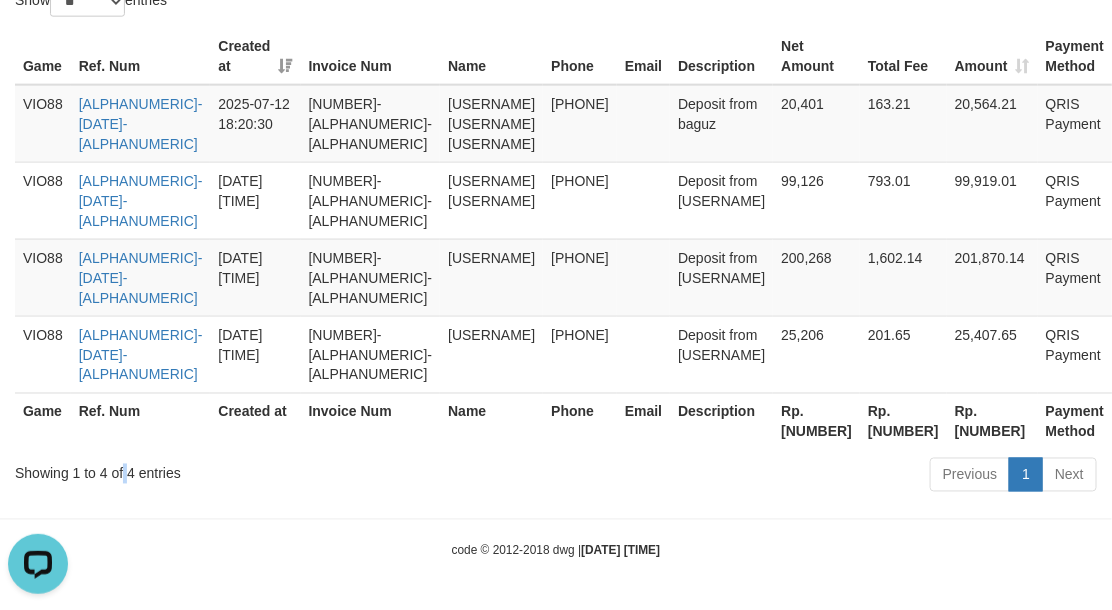 click on "Showing 1 to 4 of 4 entries" at bounding box center (231, 470) 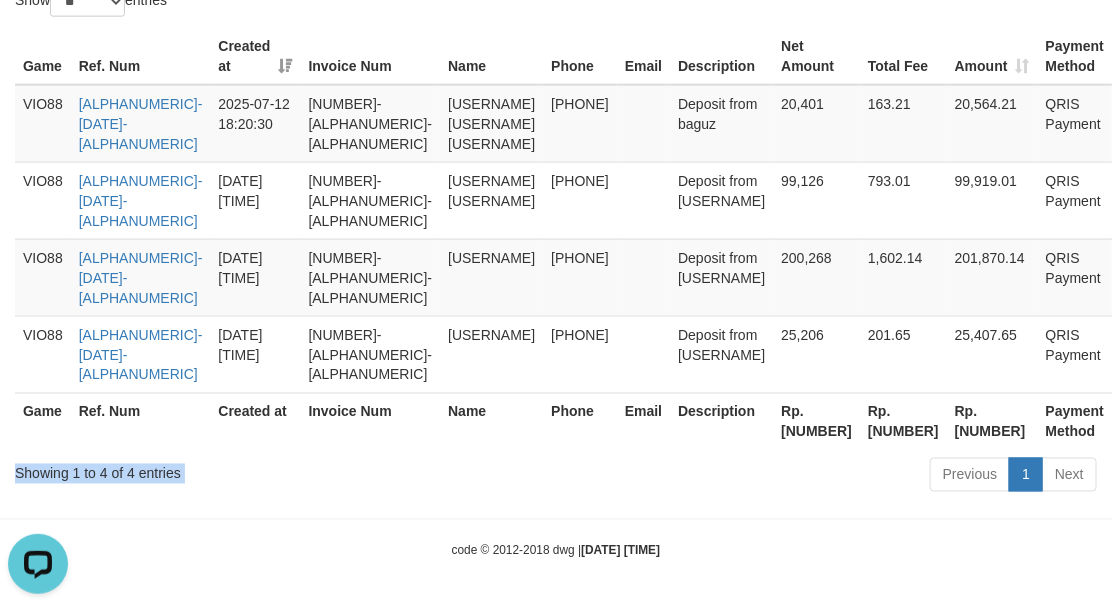 click on "Showing 1 to 4 of 4 entries" at bounding box center [231, 470] 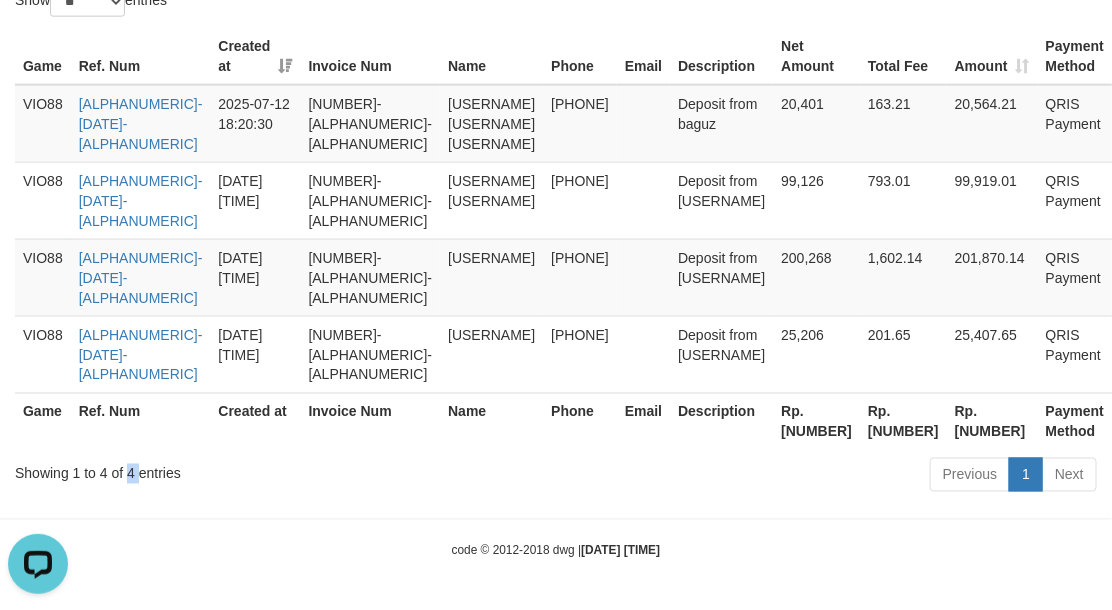 click on "Showing 1 to 4 of 4 entries" at bounding box center (231, 470) 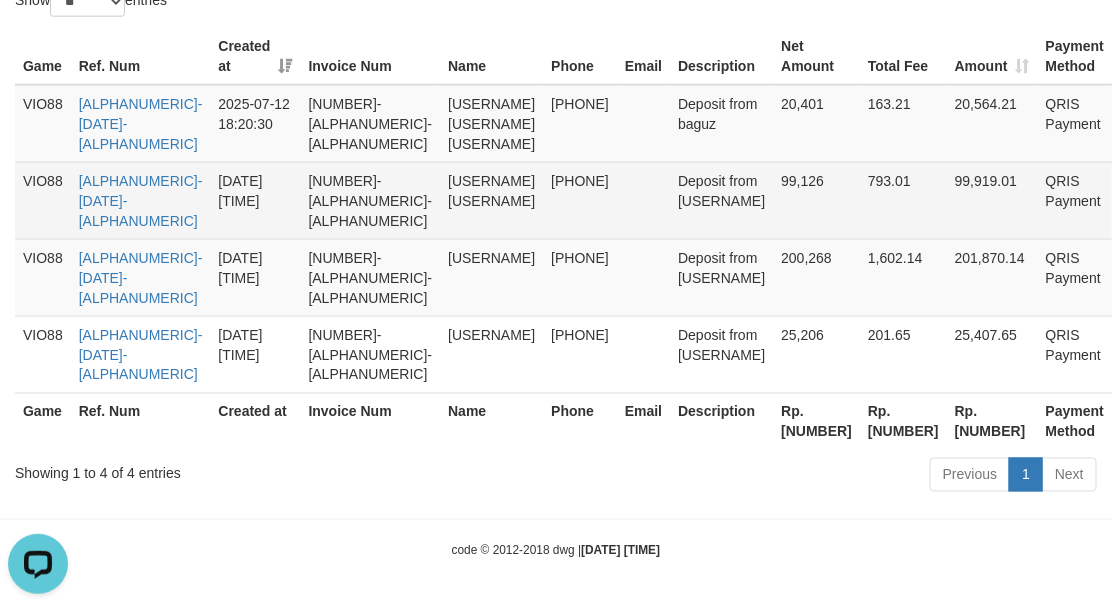 drag, startPoint x: 480, startPoint y: 142, endPoint x: 468, endPoint y: 167, distance: 27.730848 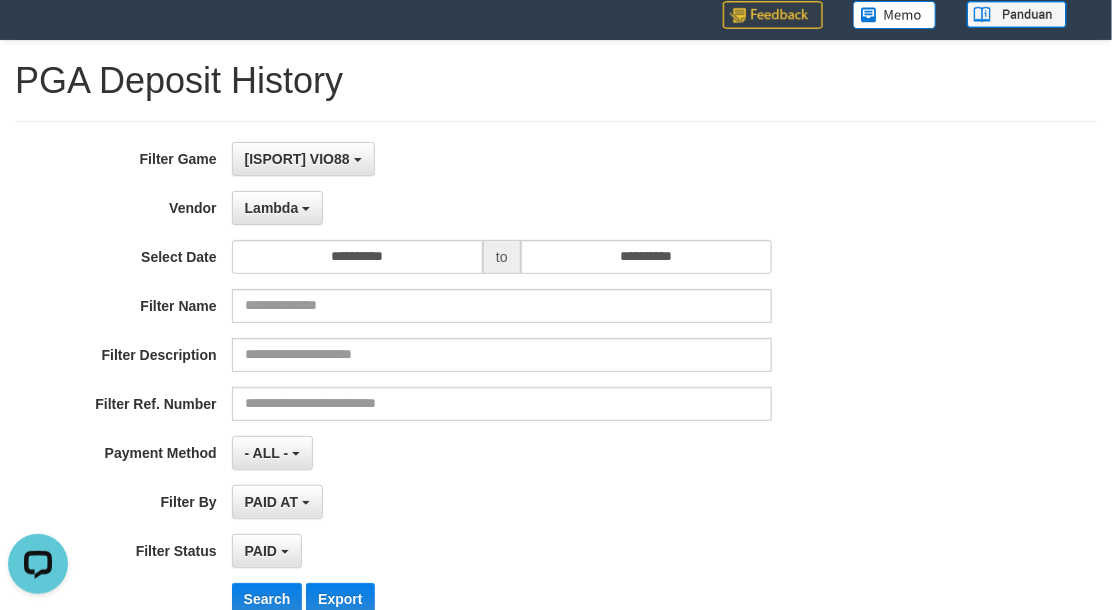 scroll, scrollTop: 0, scrollLeft: 0, axis: both 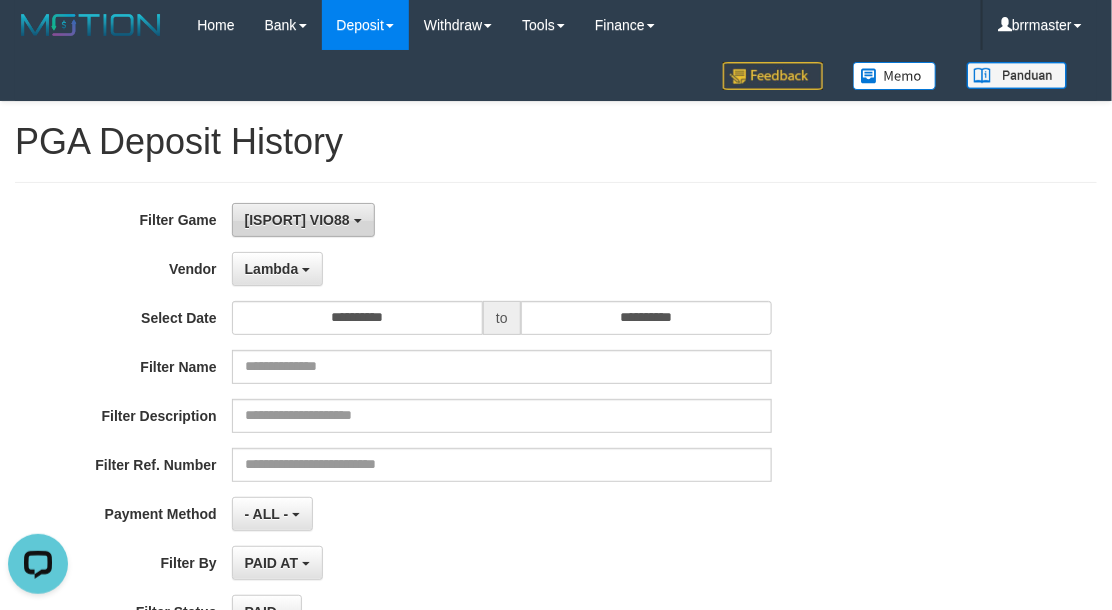 click on "[ISPORT] VIO88" at bounding box center (303, 220) 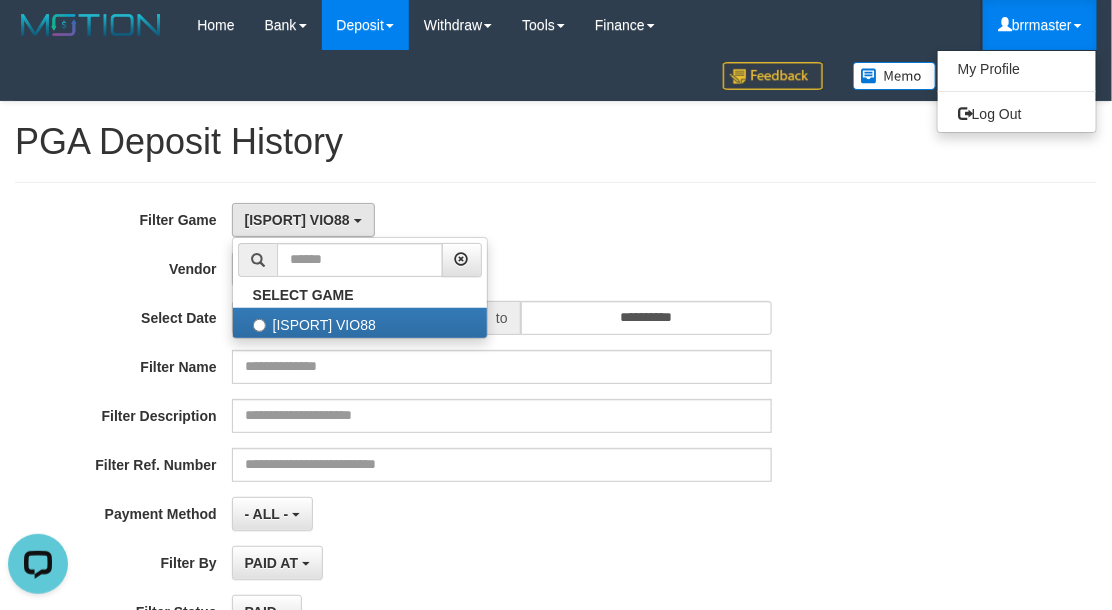 click on "brrmaster" at bounding box center (1040, 25) 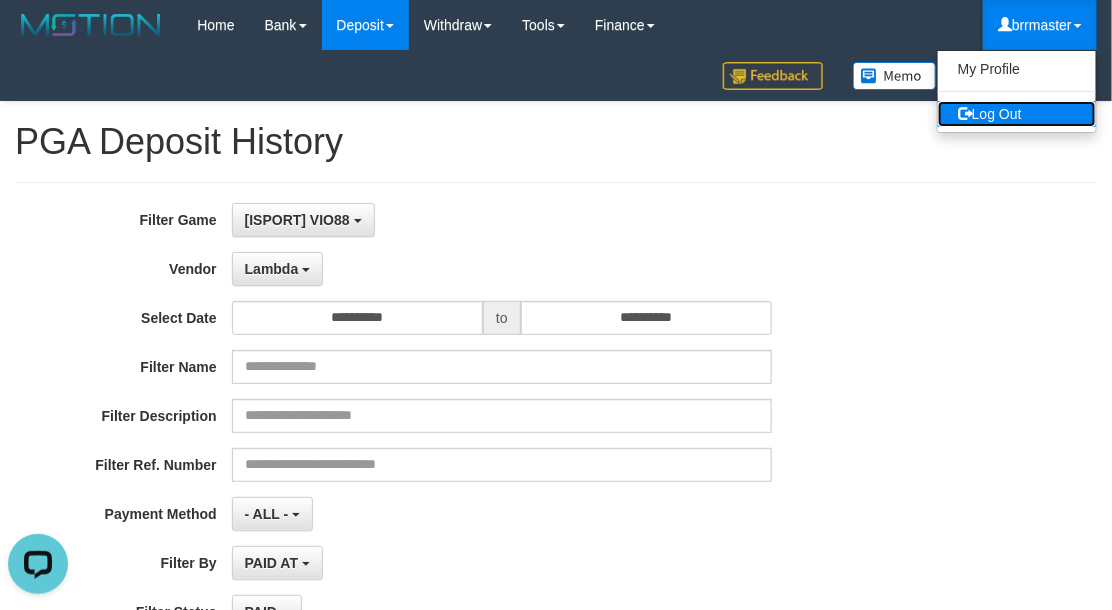 click on "Log Out" at bounding box center [1017, 114] 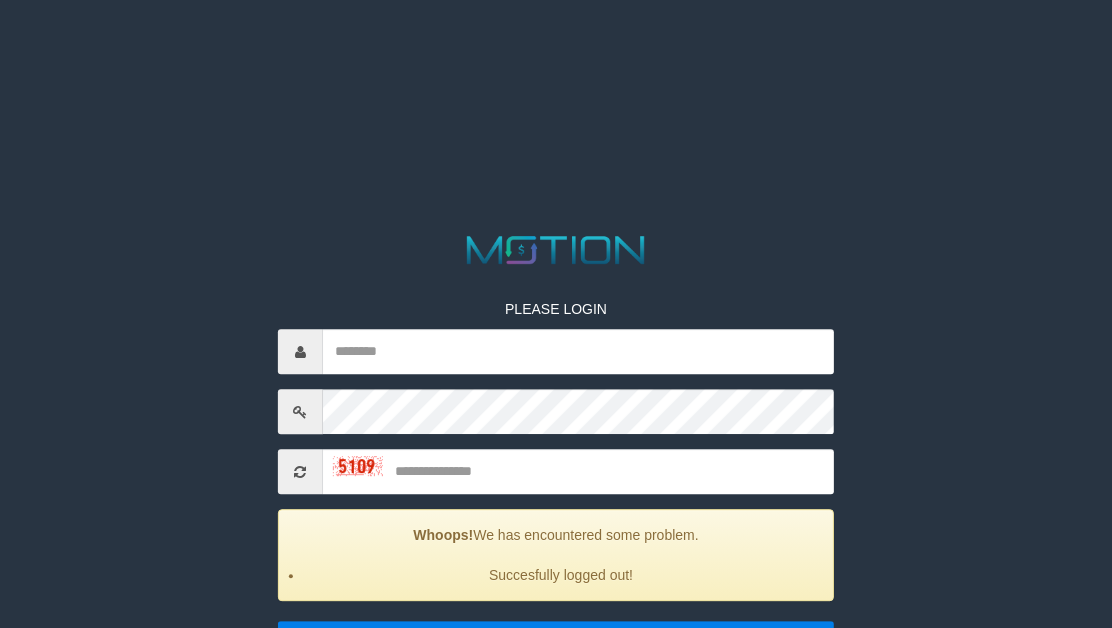 scroll, scrollTop: 0, scrollLeft: 0, axis: both 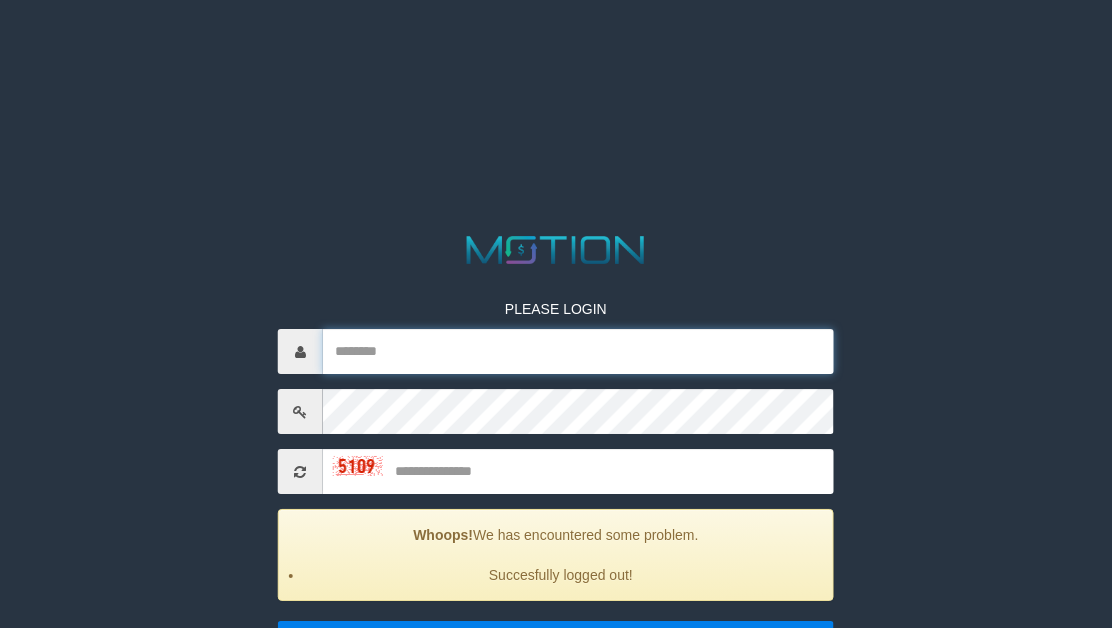 type on "*********" 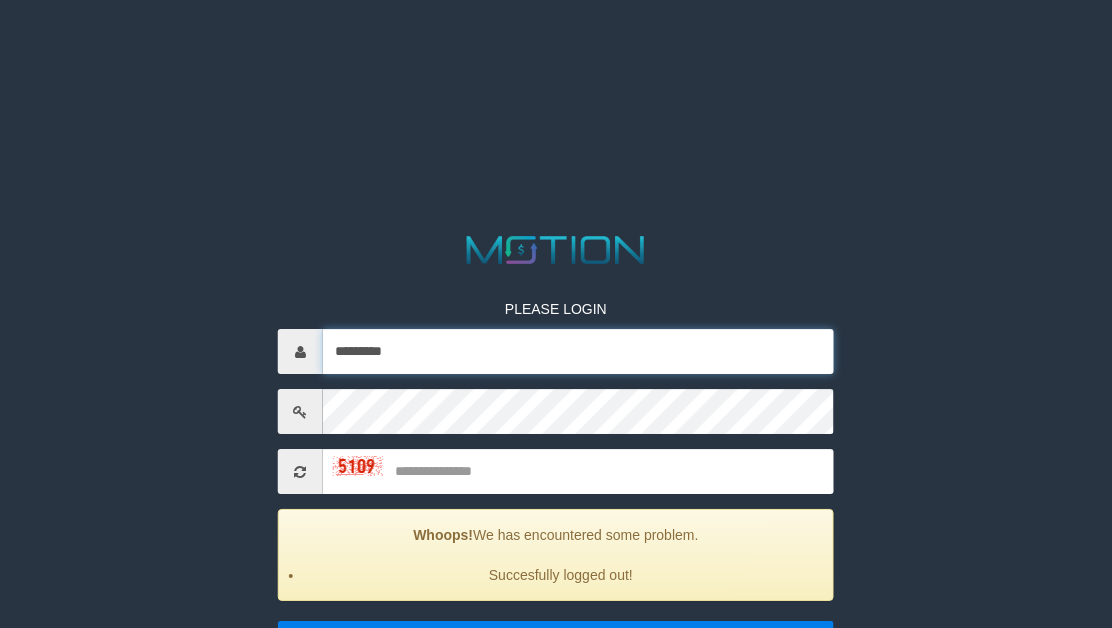 click on "*********" at bounding box center [578, 352] 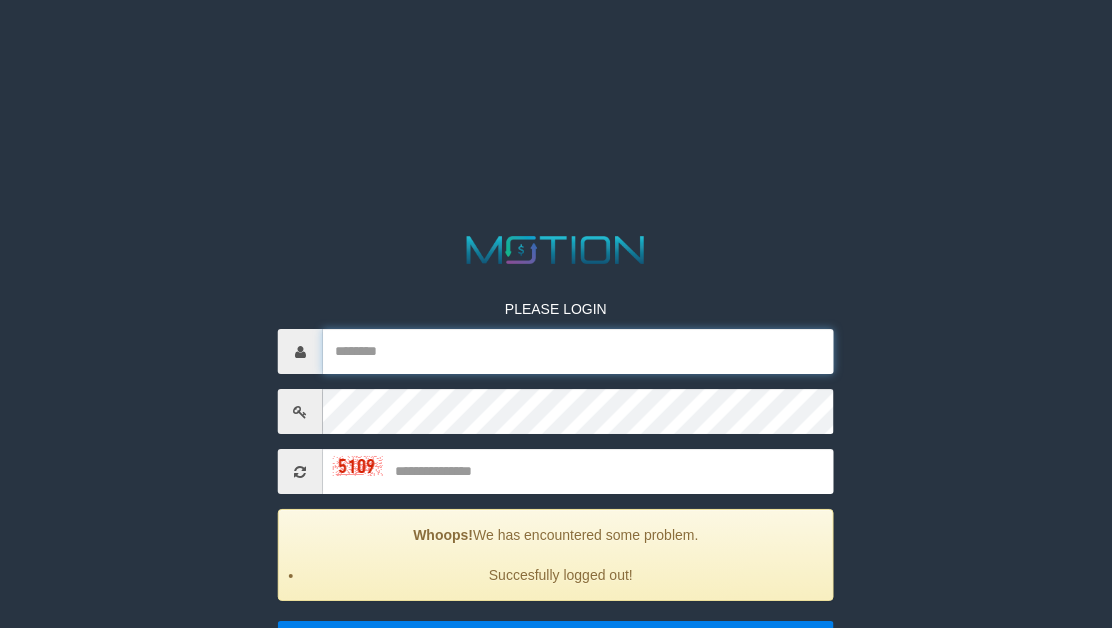 type 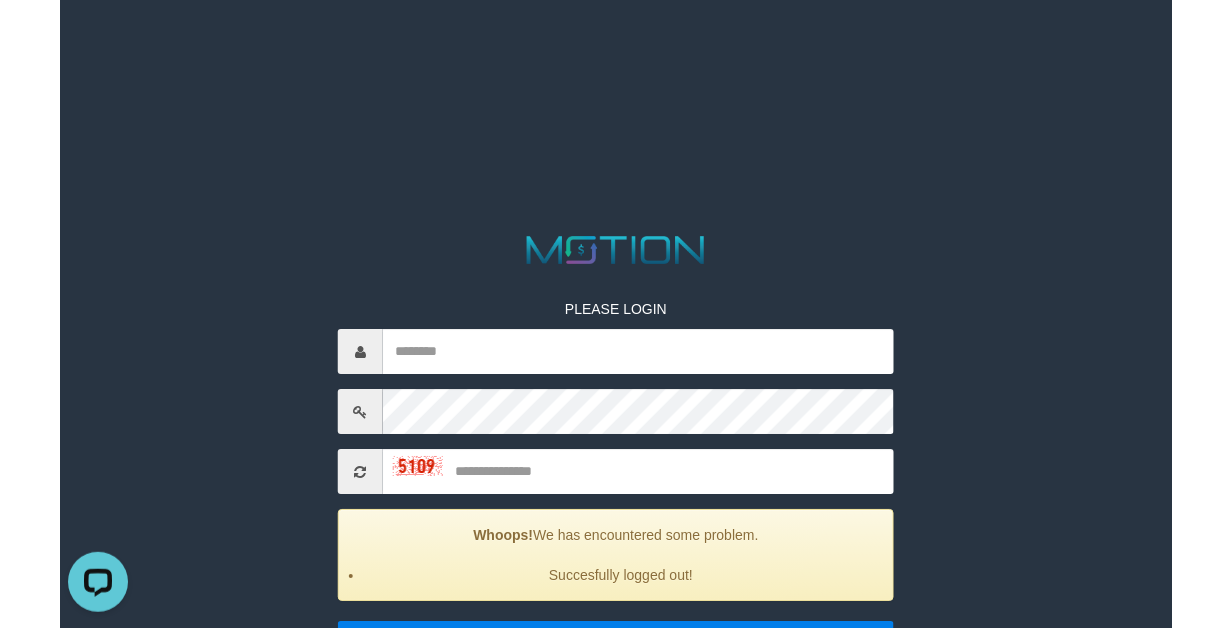 scroll, scrollTop: 0, scrollLeft: 0, axis: both 